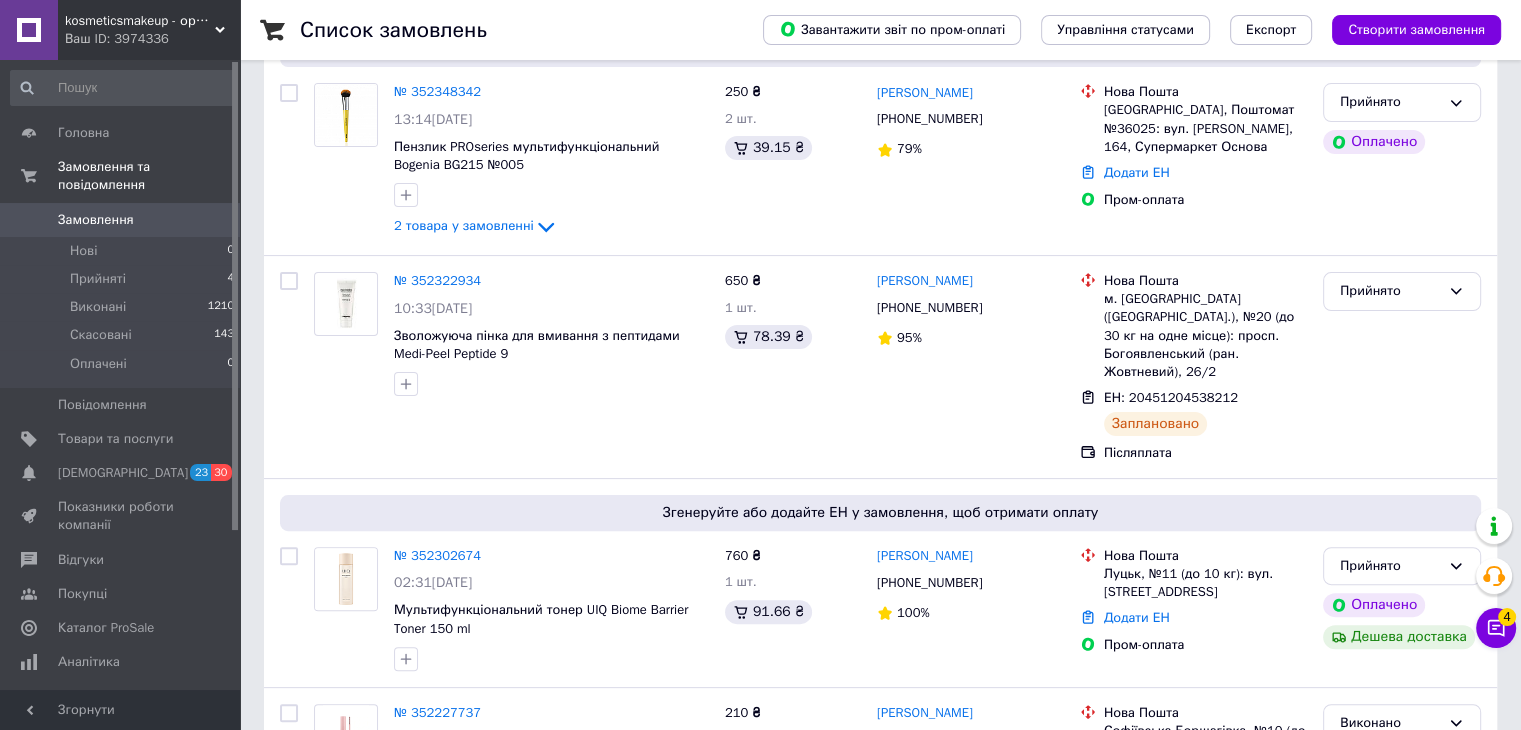 scroll, scrollTop: 500, scrollLeft: 0, axis: vertical 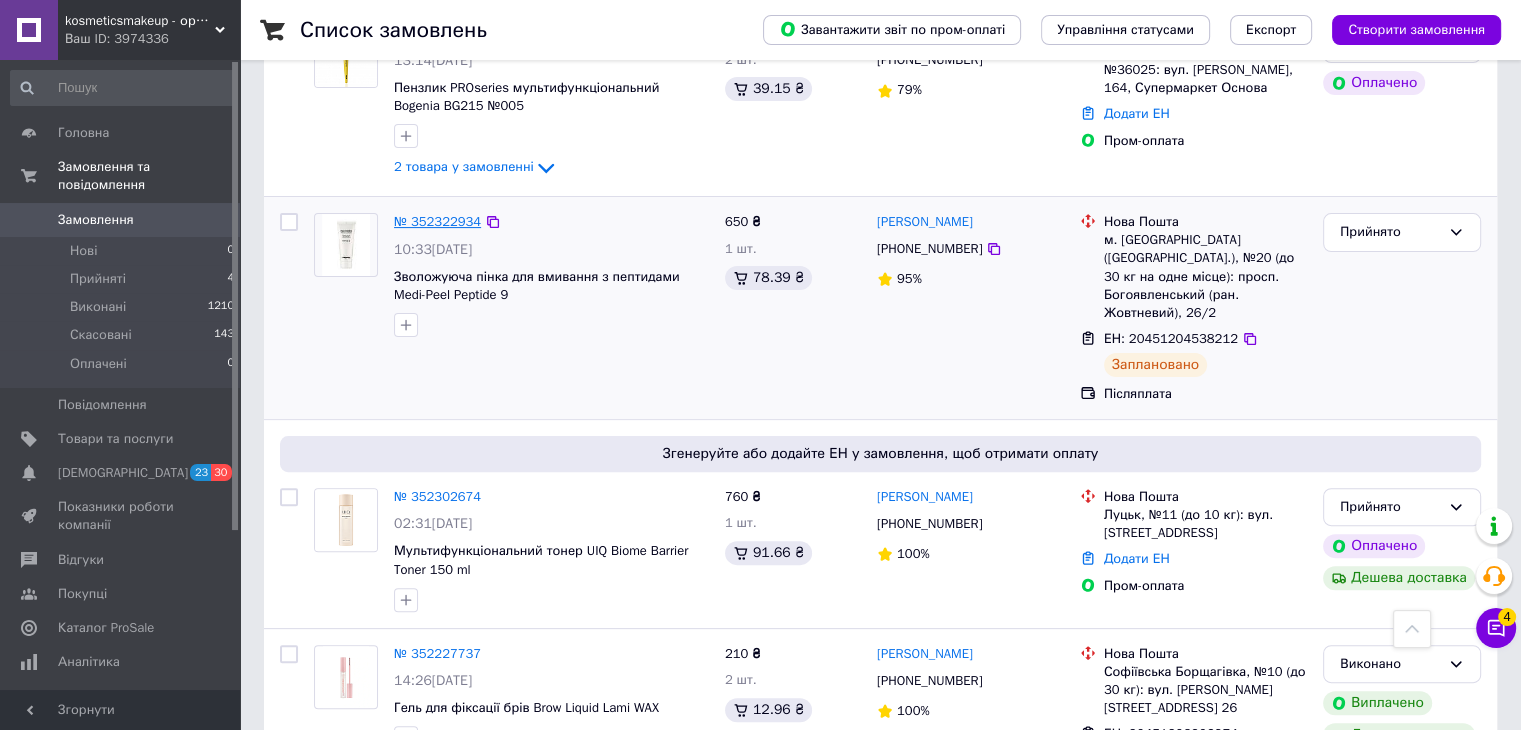click on "№ 352322934" at bounding box center (437, 221) 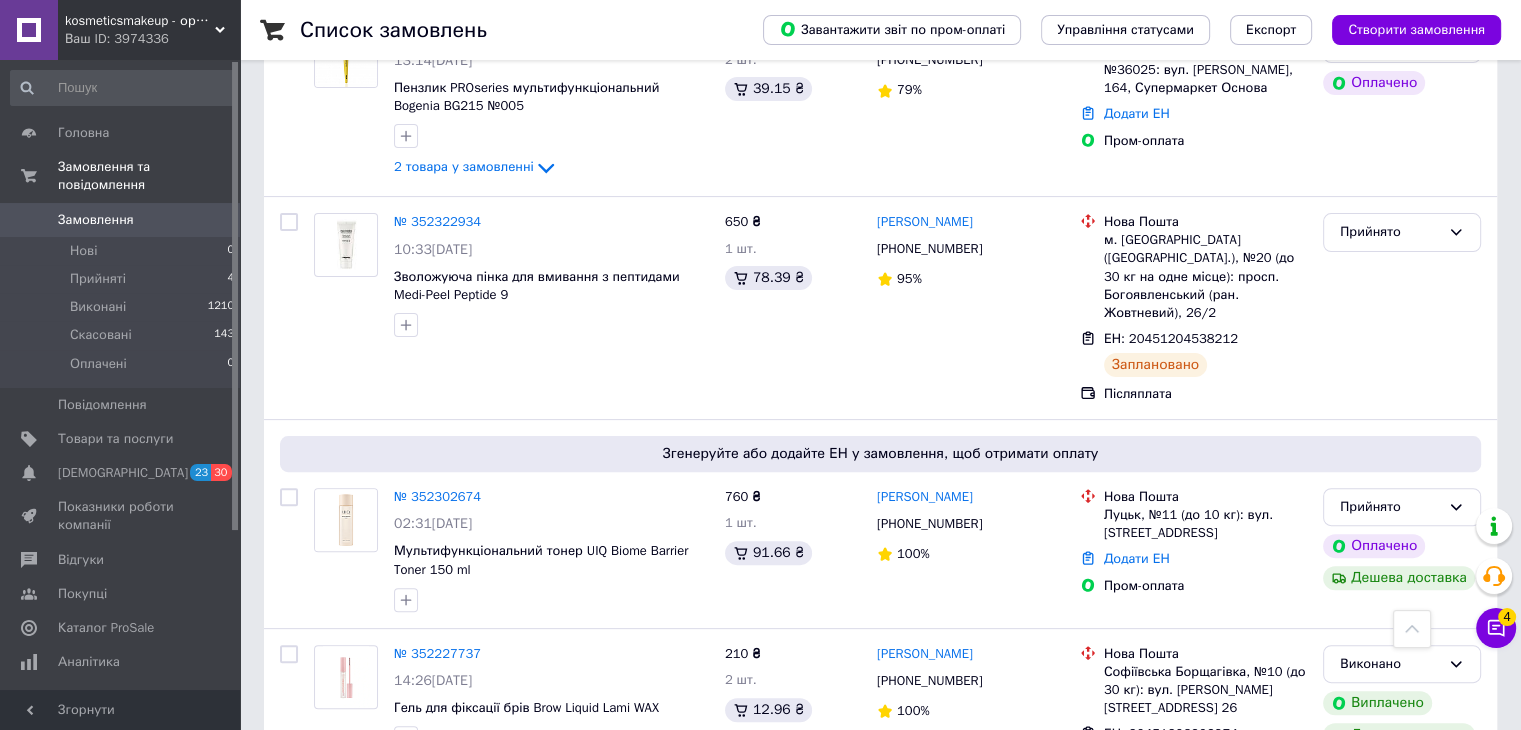 scroll, scrollTop: 0, scrollLeft: 0, axis: both 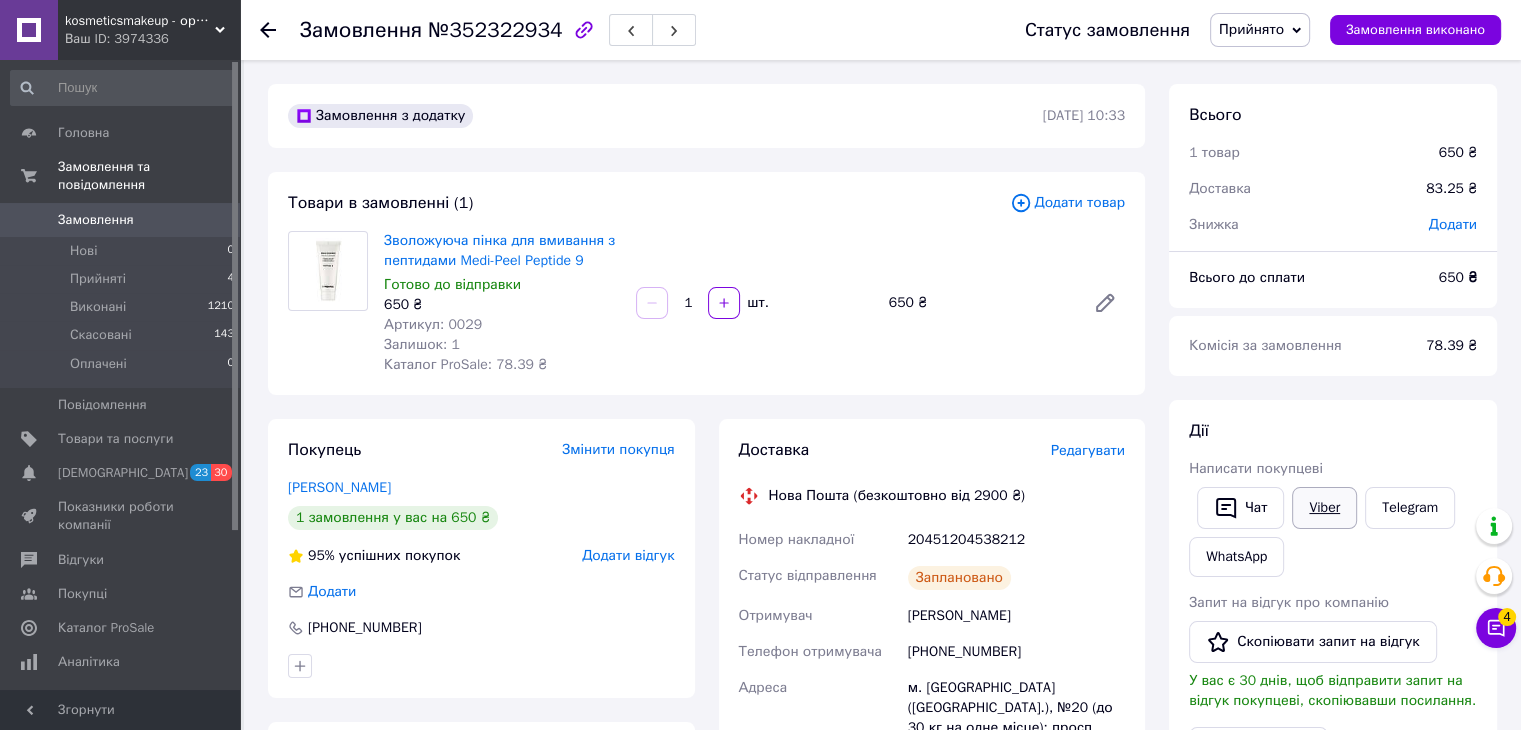 click on "Viber" at bounding box center [1324, 508] 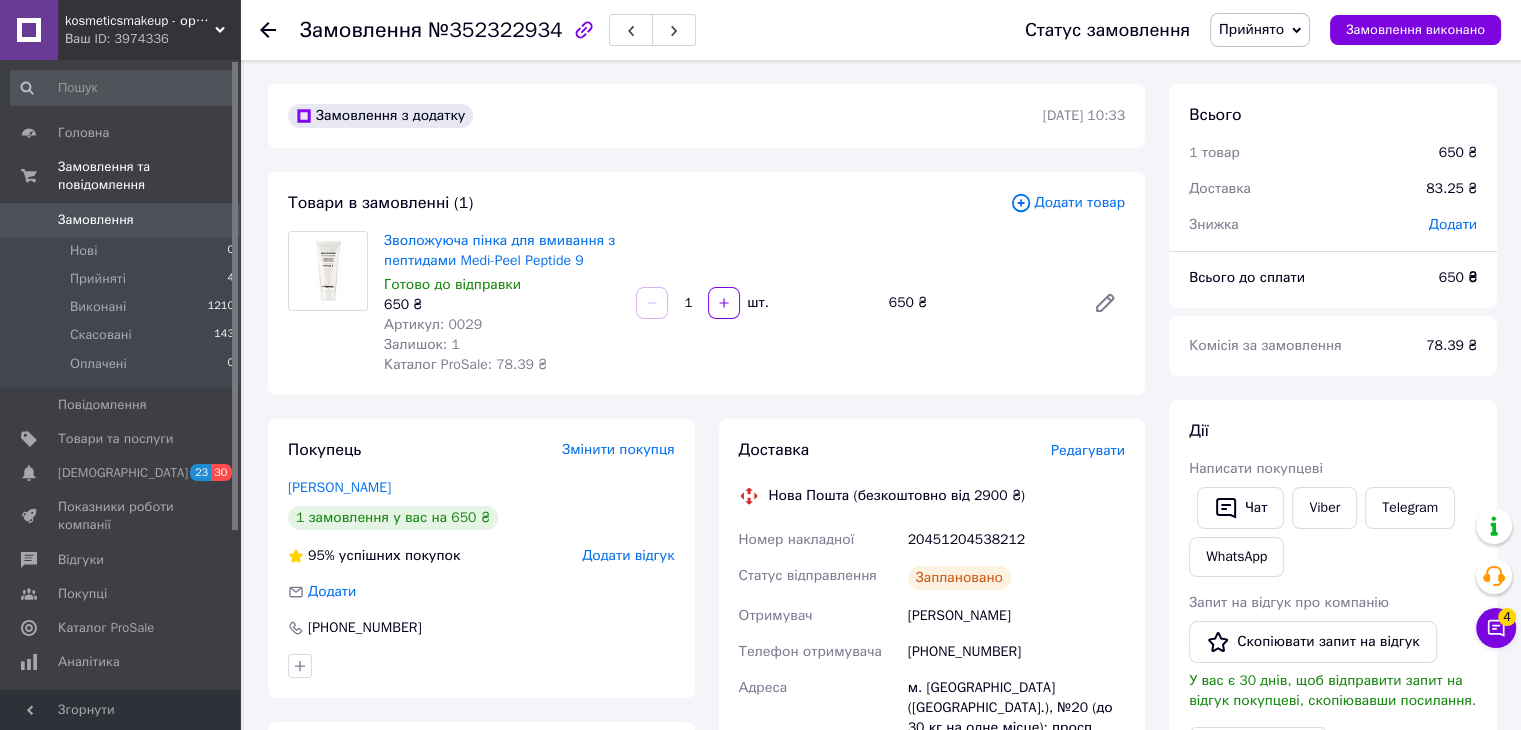 click on "20451204538212" at bounding box center [1016, 540] 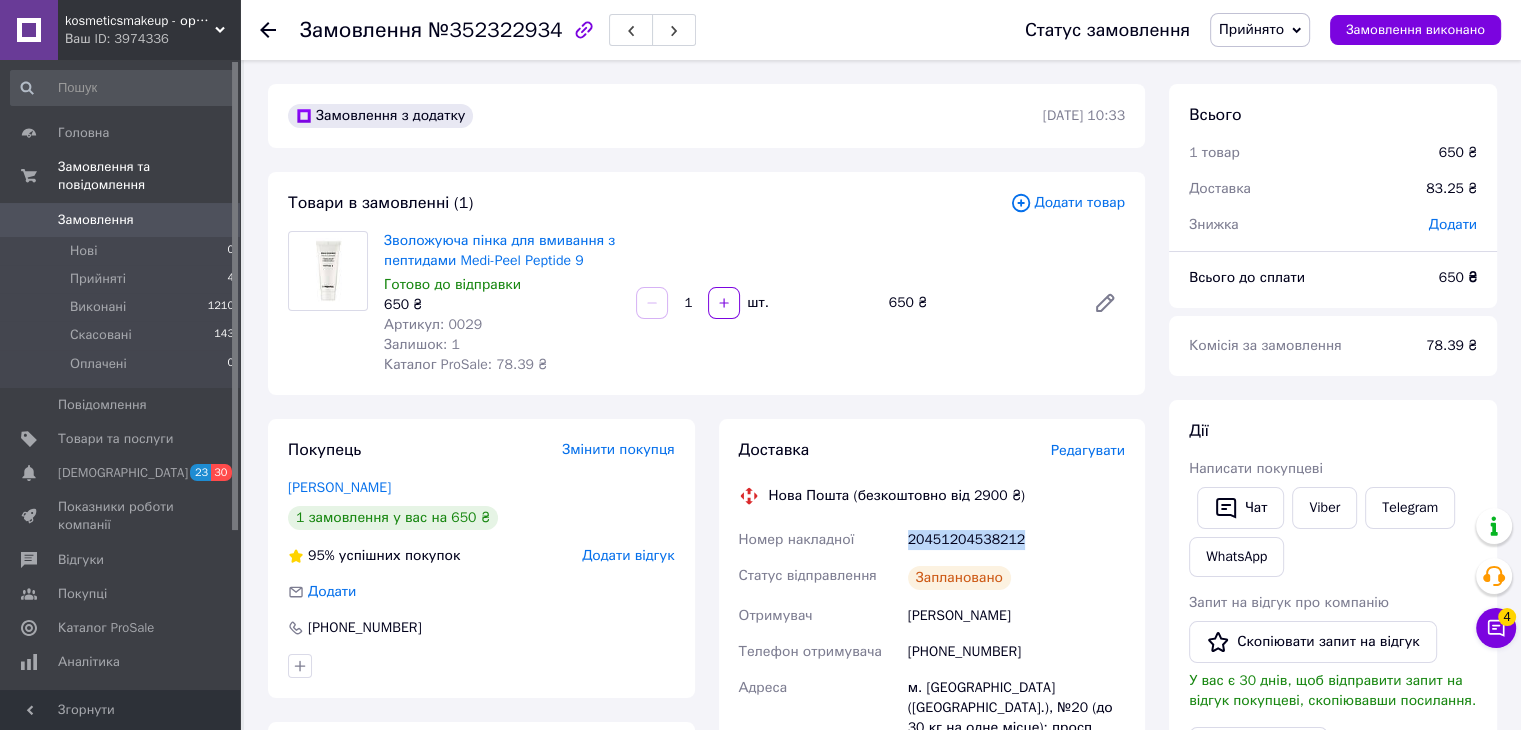 click on "20451204538212" at bounding box center [1016, 540] 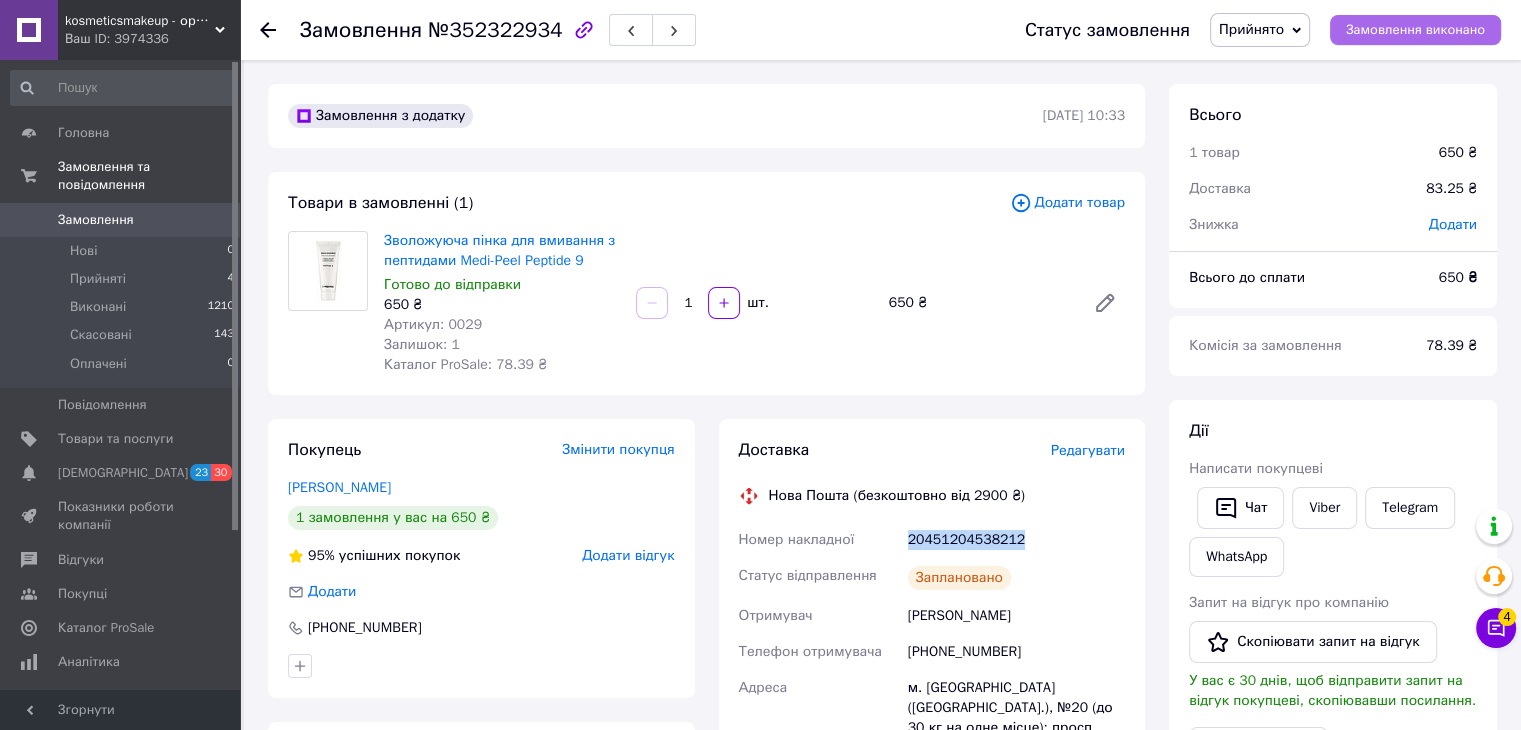 click on "Замовлення виконано" at bounding box center (1415, 30) 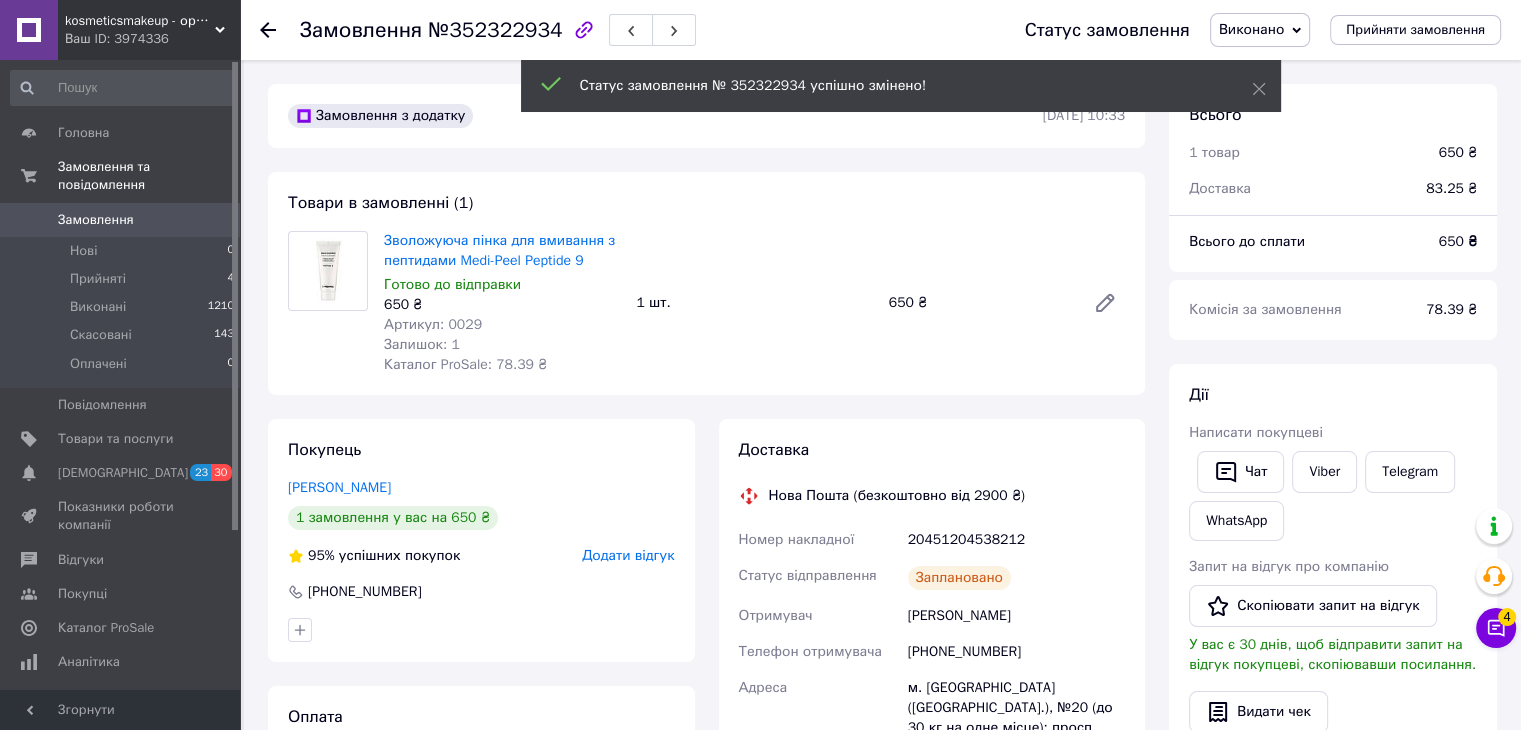 click 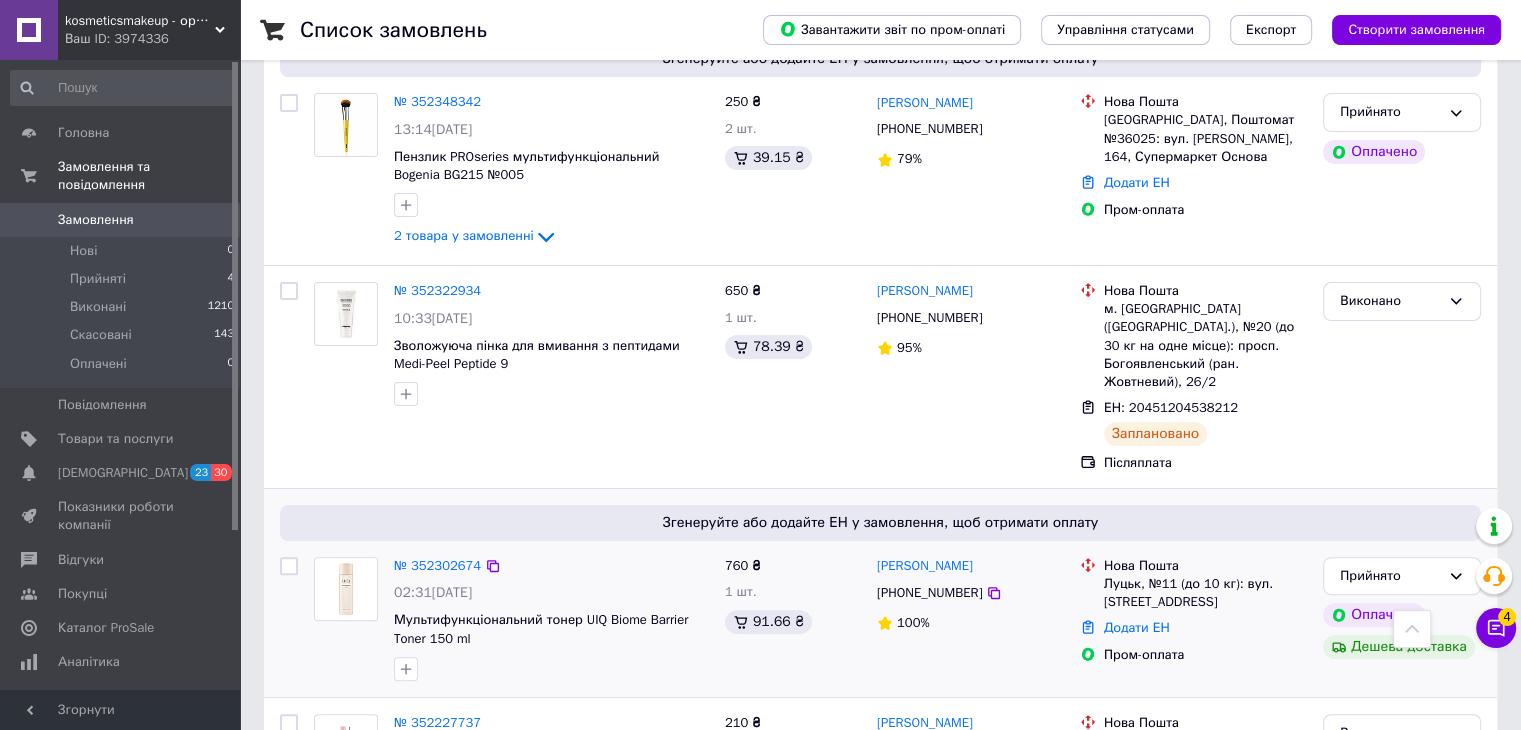 scroll, scrollTop: 500, scrollLeft: 0, axis: vertical 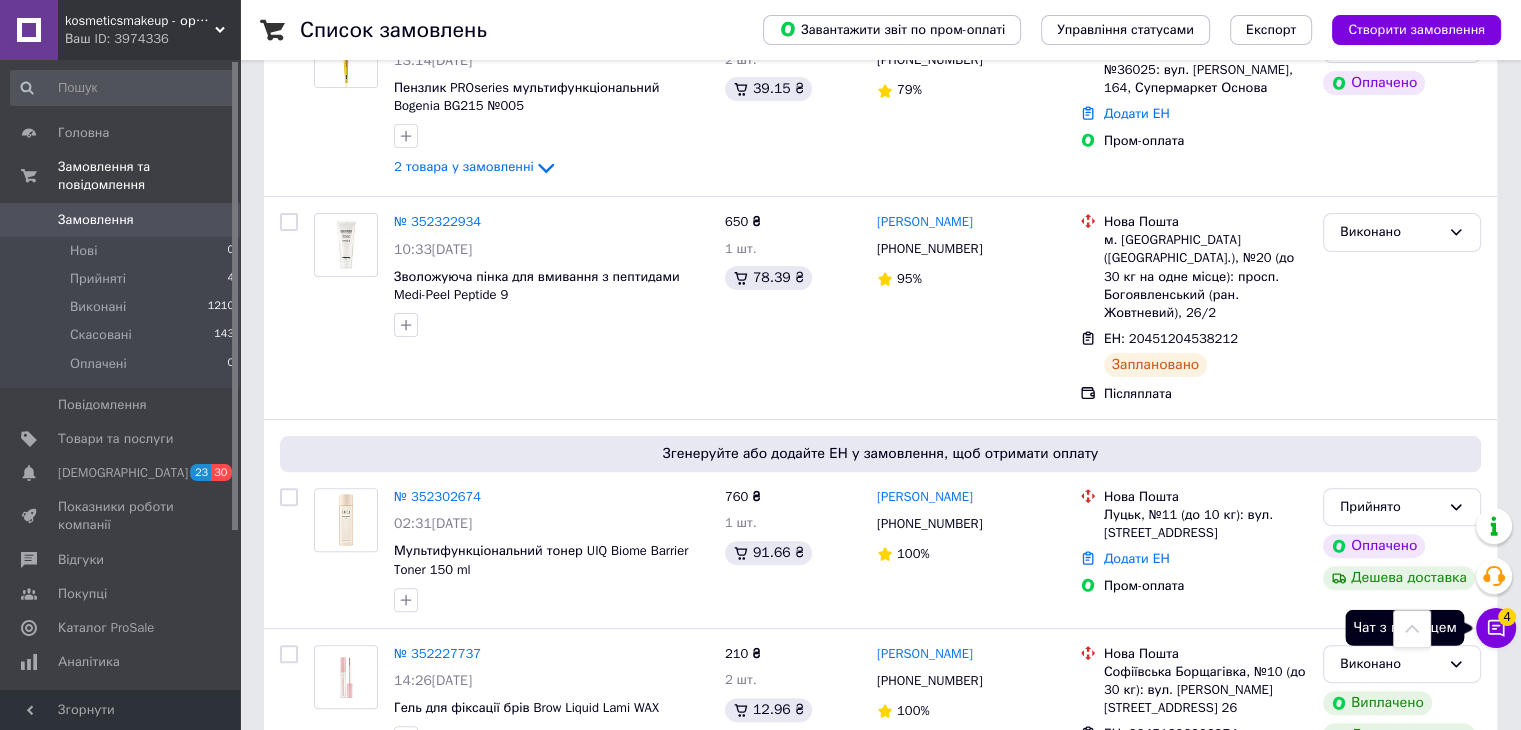 click 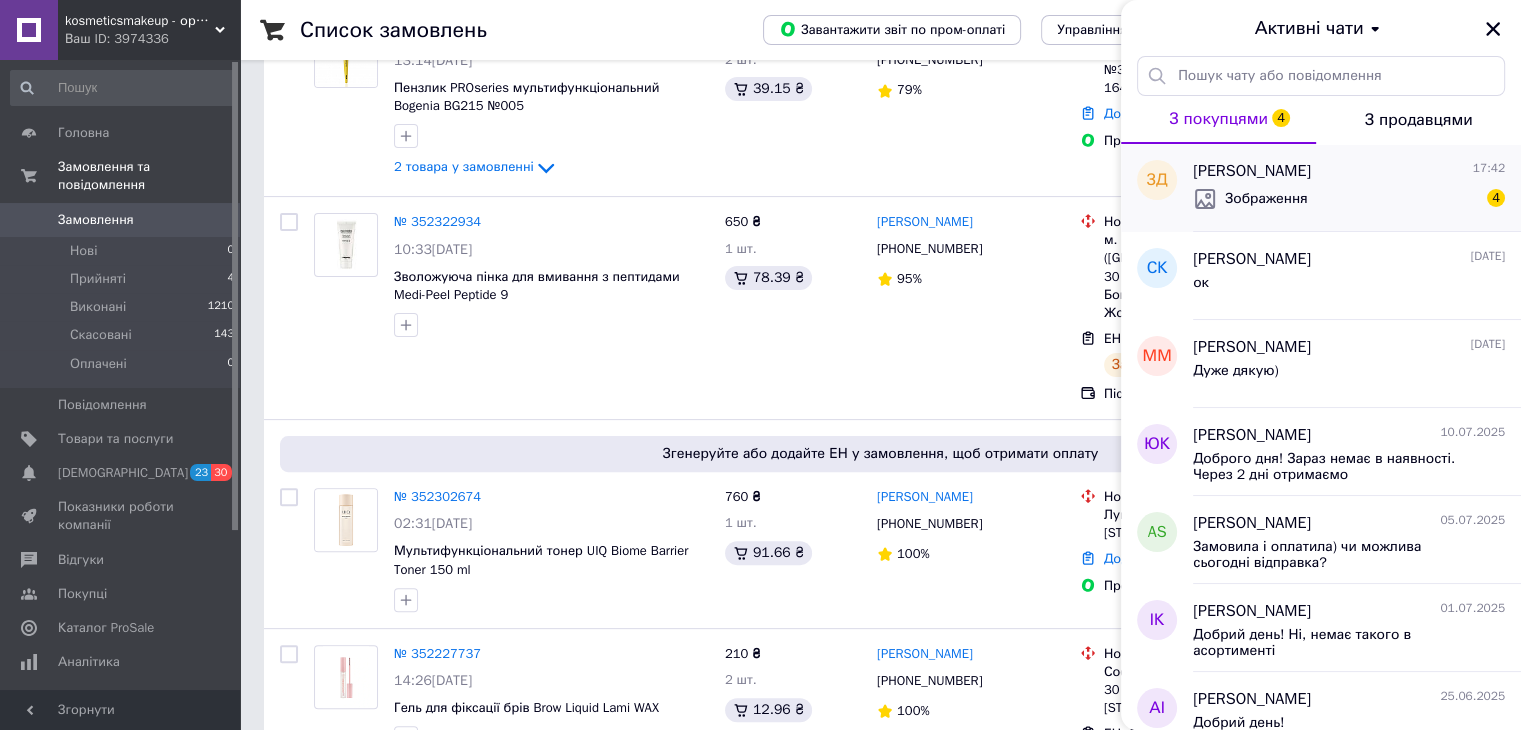 click on "Зображення" at bounding box center (1266, 199) 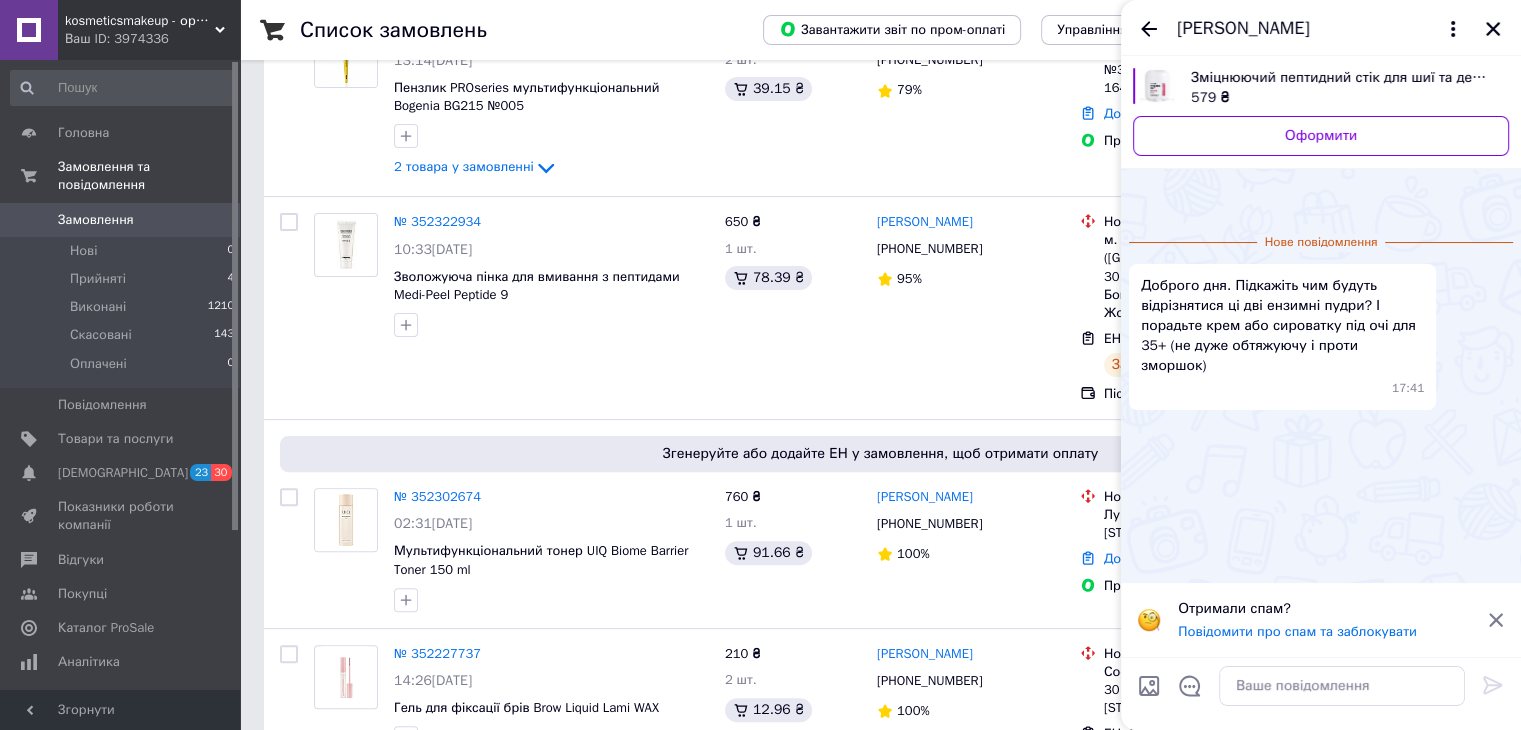 scroll, scrollTop: 0, scrollLeft: 0, axis: both 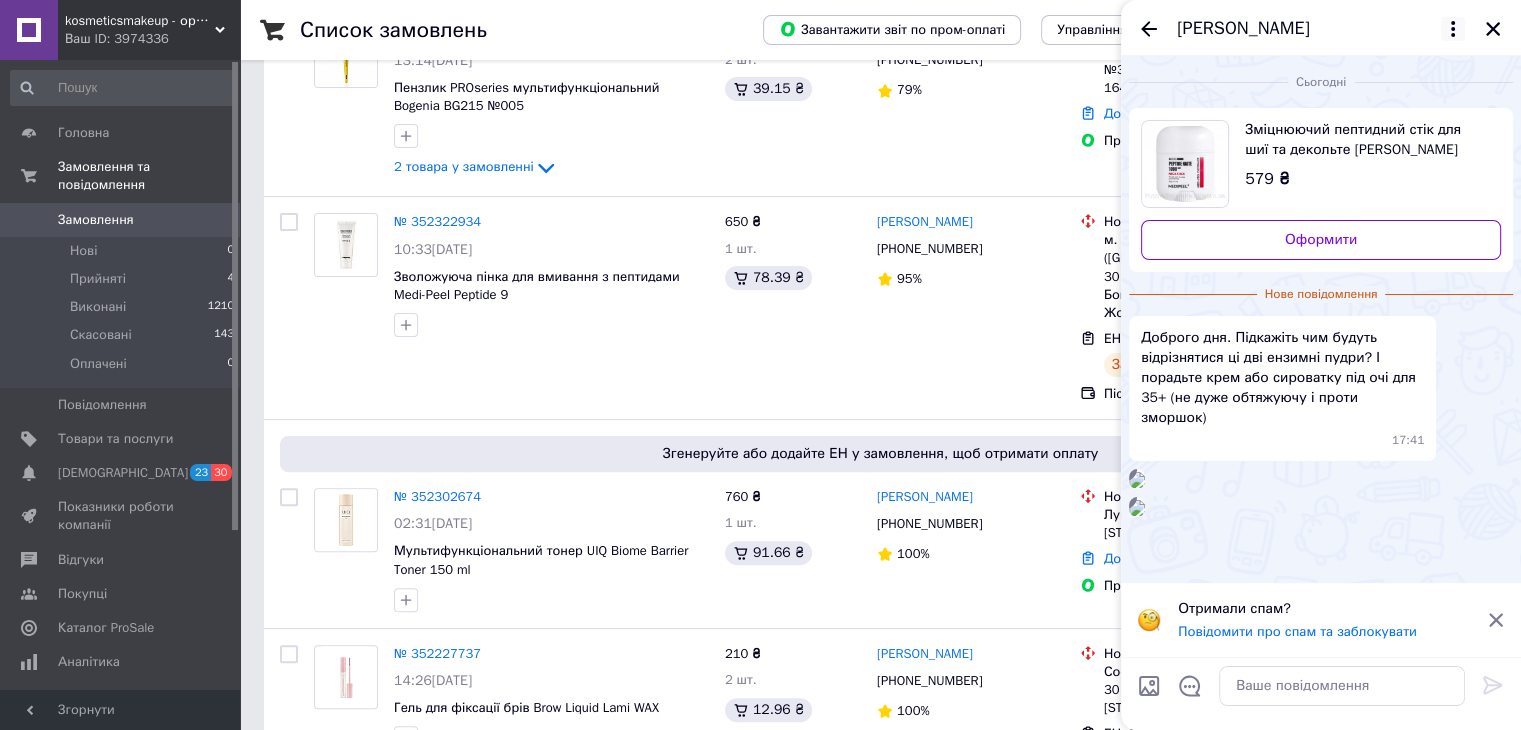 click 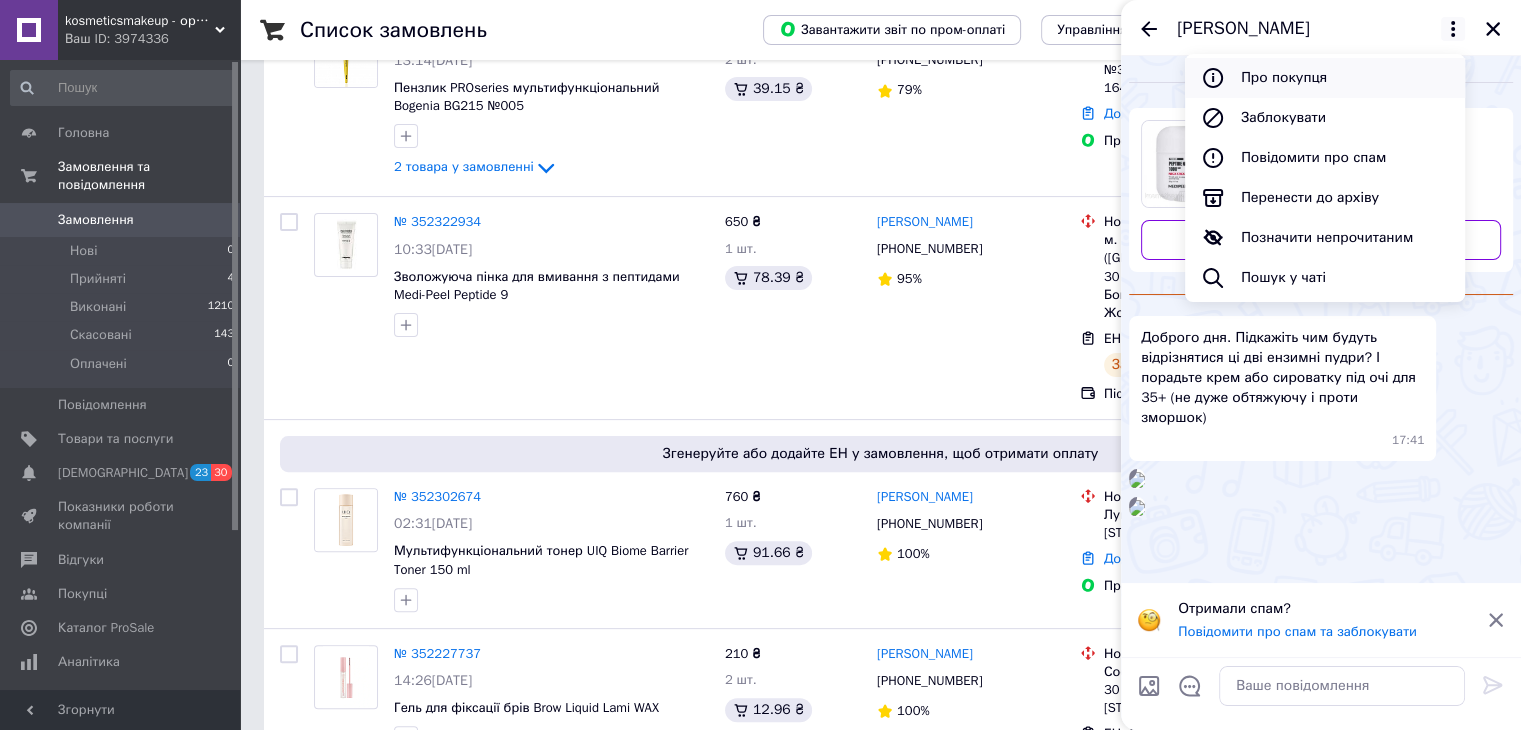 click on "Про покупця" at bounding box center (1325, 78) 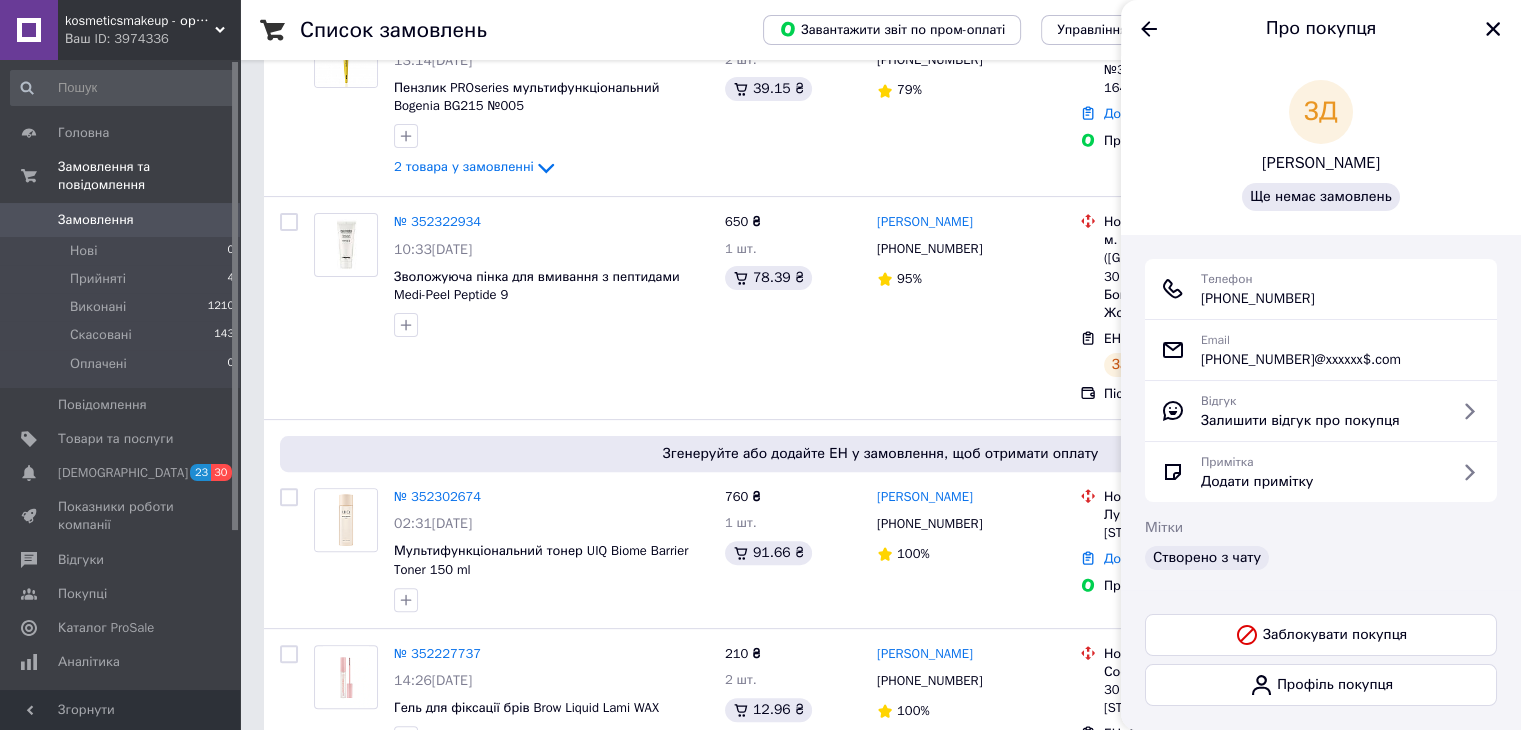 drag, startPoint x: 1332, startPoint y: 297, endPoint x: 1228, endPoint y: 298, distance: 104.00481 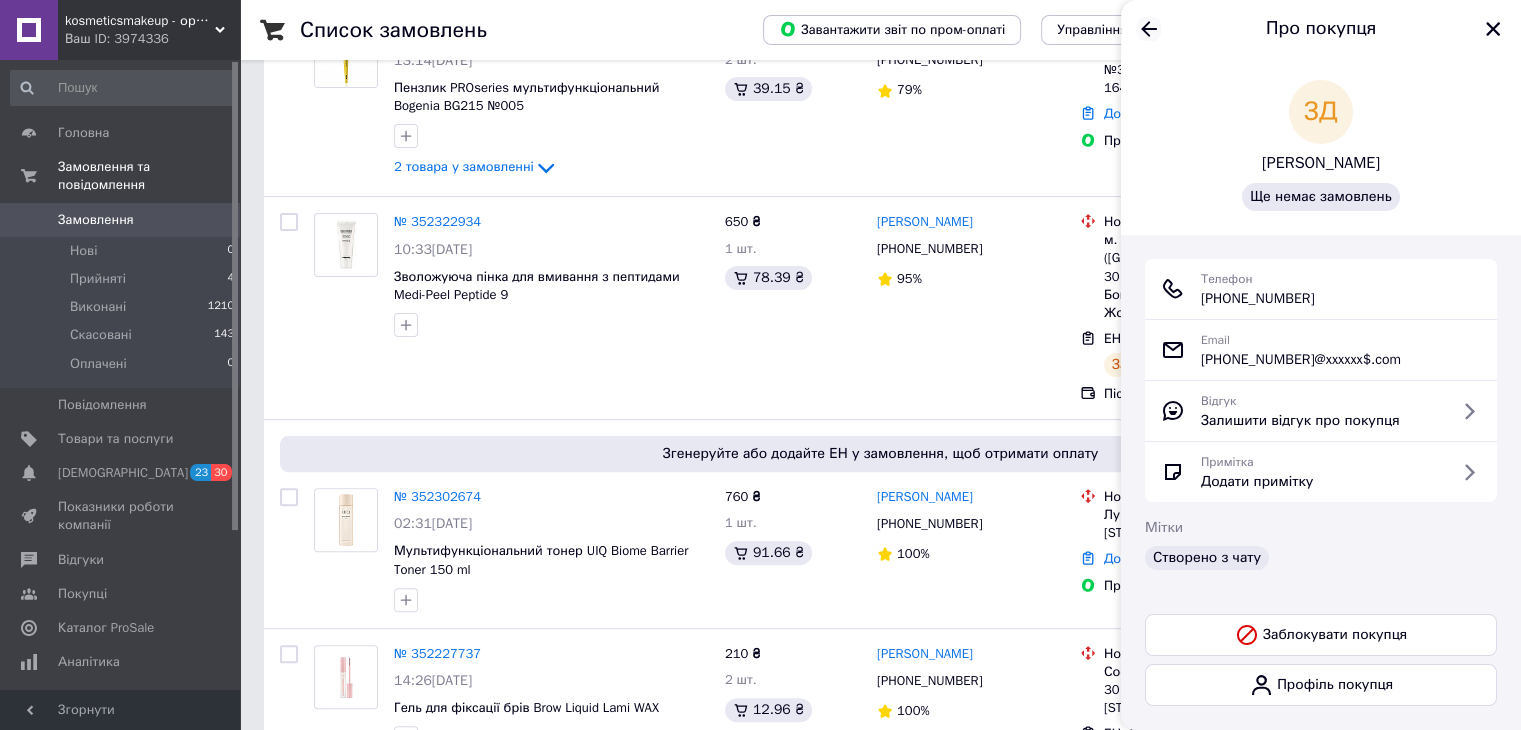 click 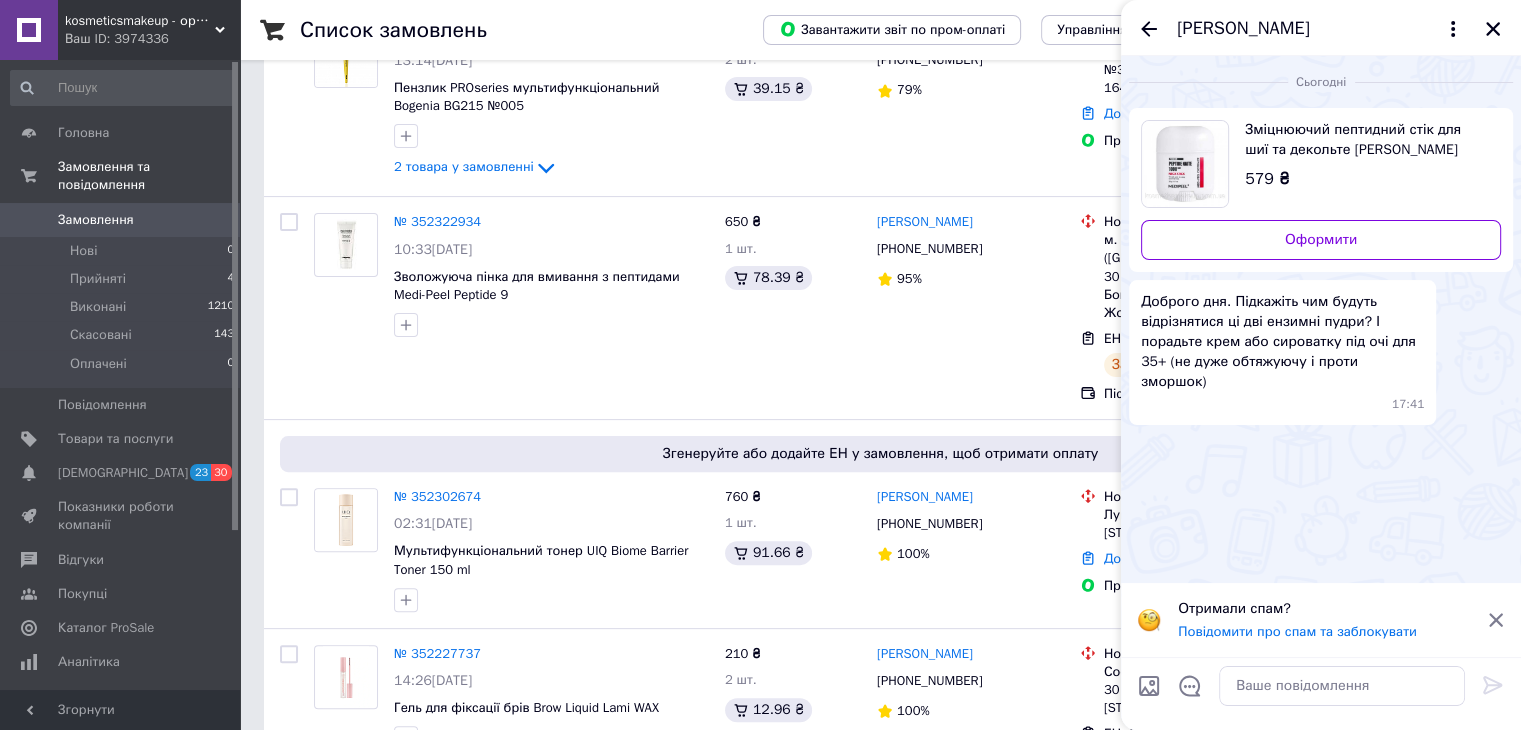 scroll, scrollTop: 0, scrollLeft: 0, axis: both 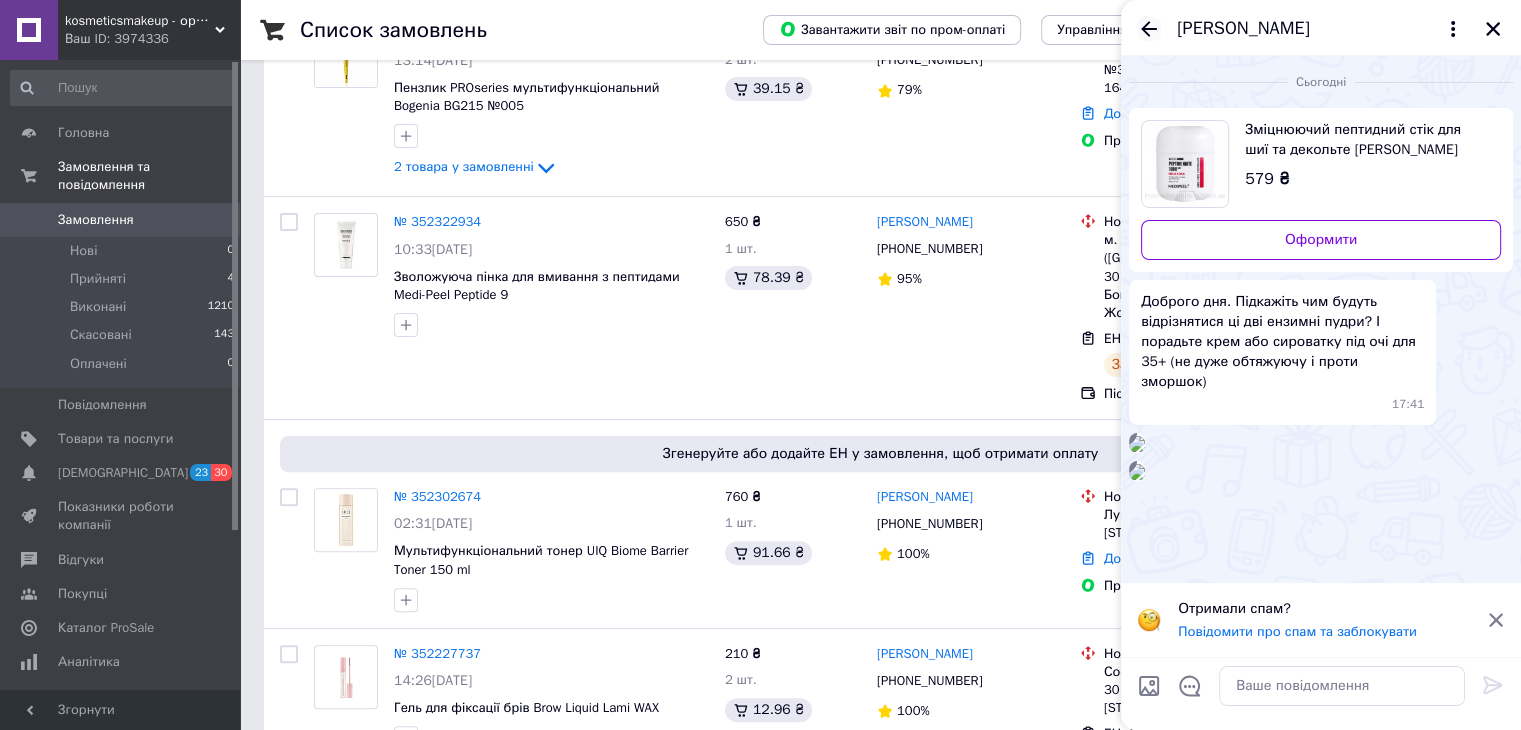 click 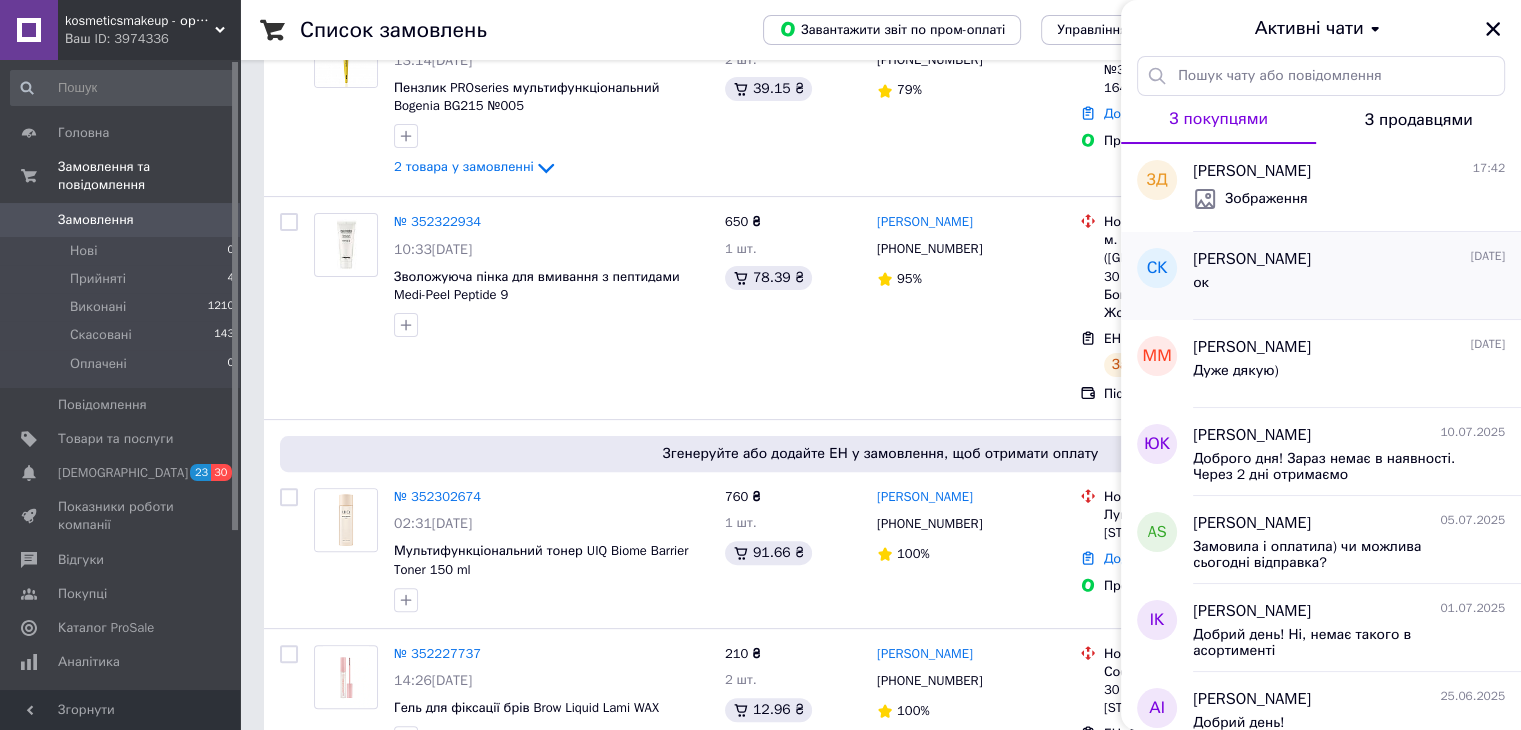 click on "ок" at bounding box center (1349, 287) 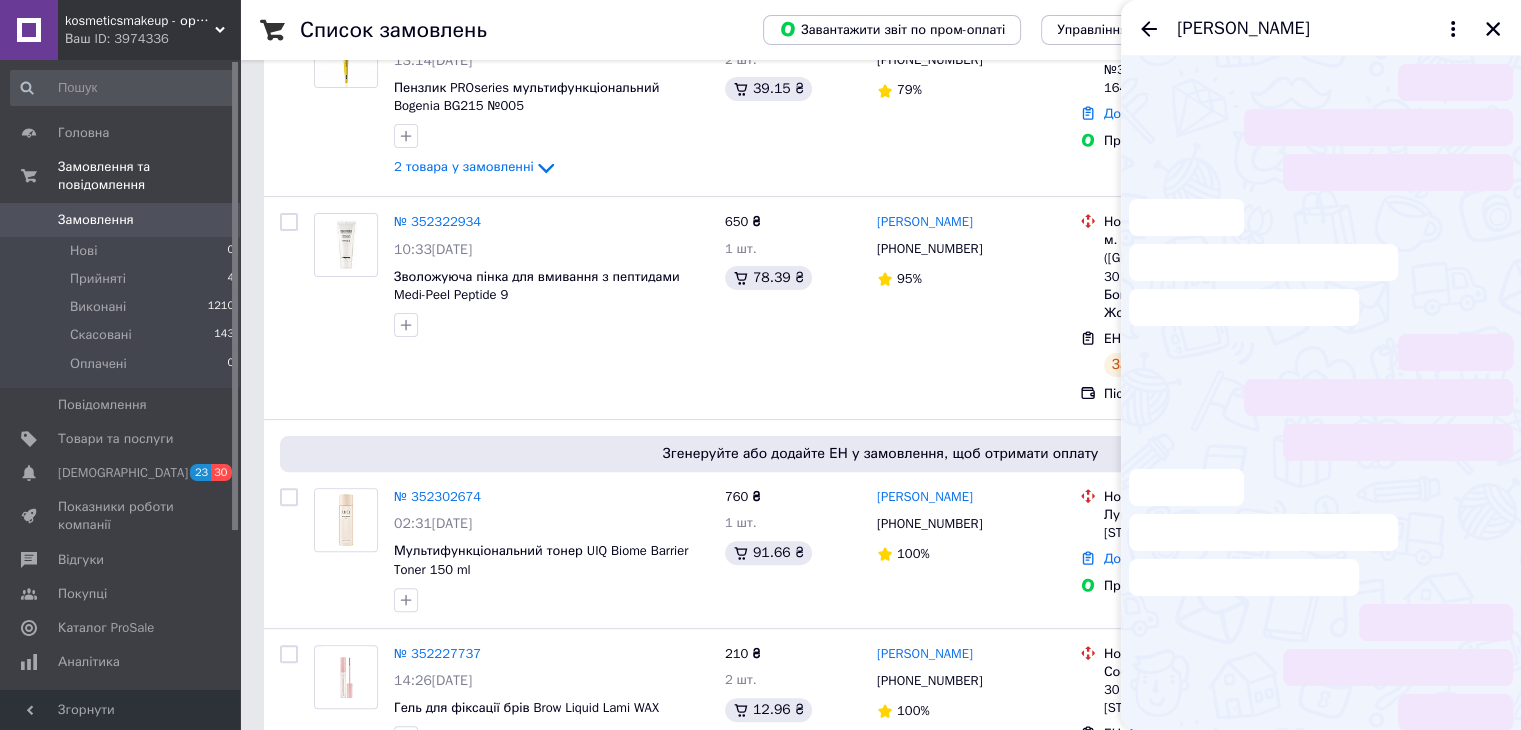 scroll, scrollTop: 75, scrollLeft: 0, axis: vertical 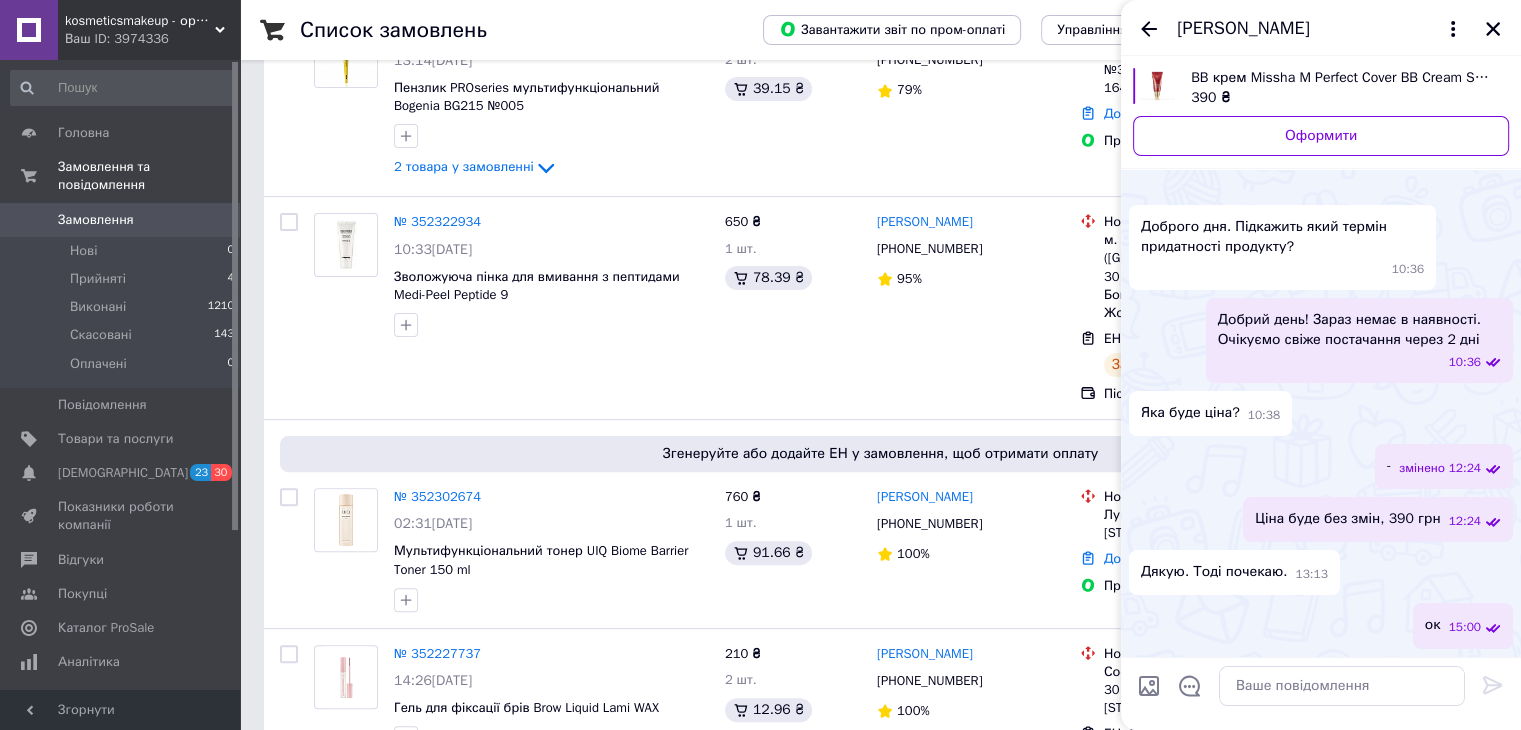 click on "[PERSON_NAME]" at bounding box center (1321, 28) 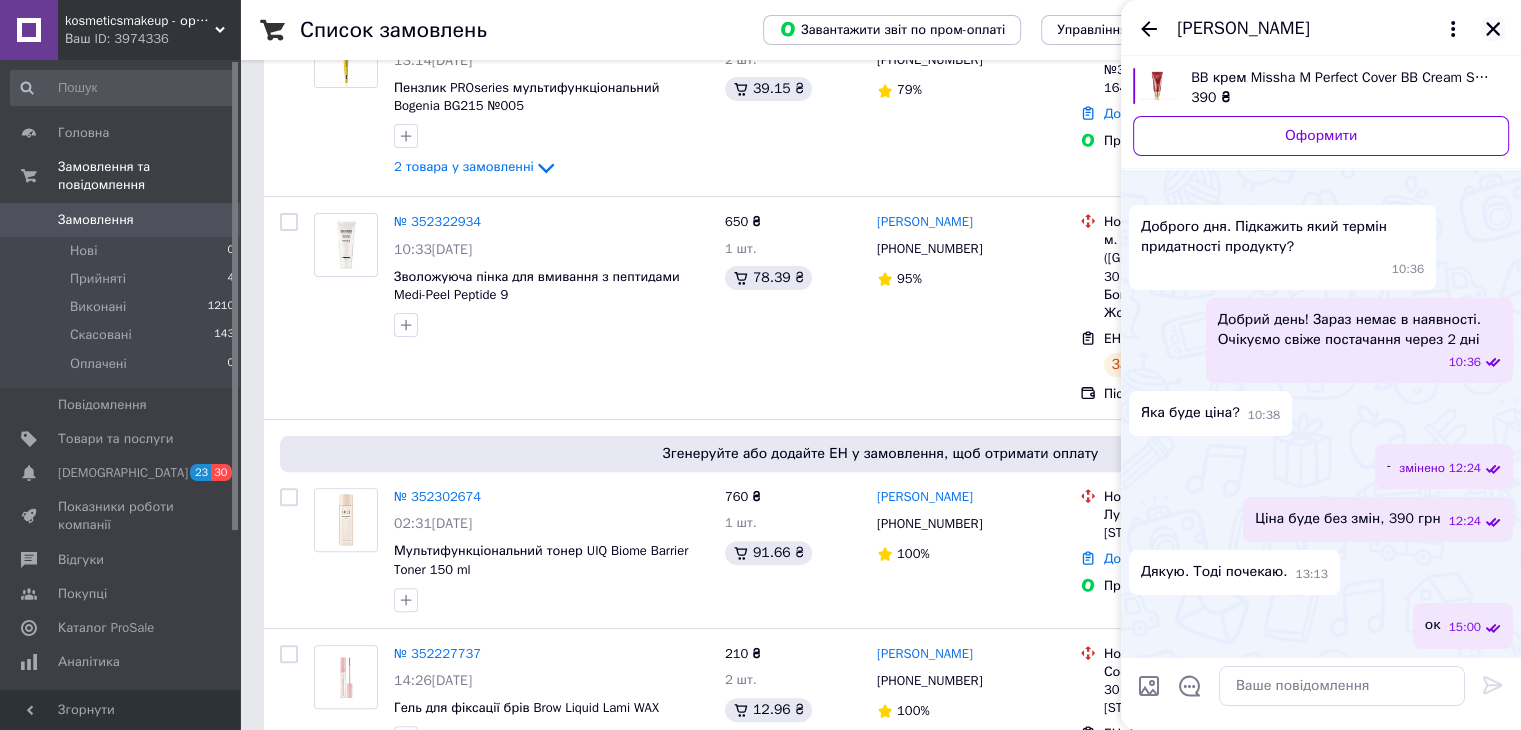 click at bounding box center (1493, 29) 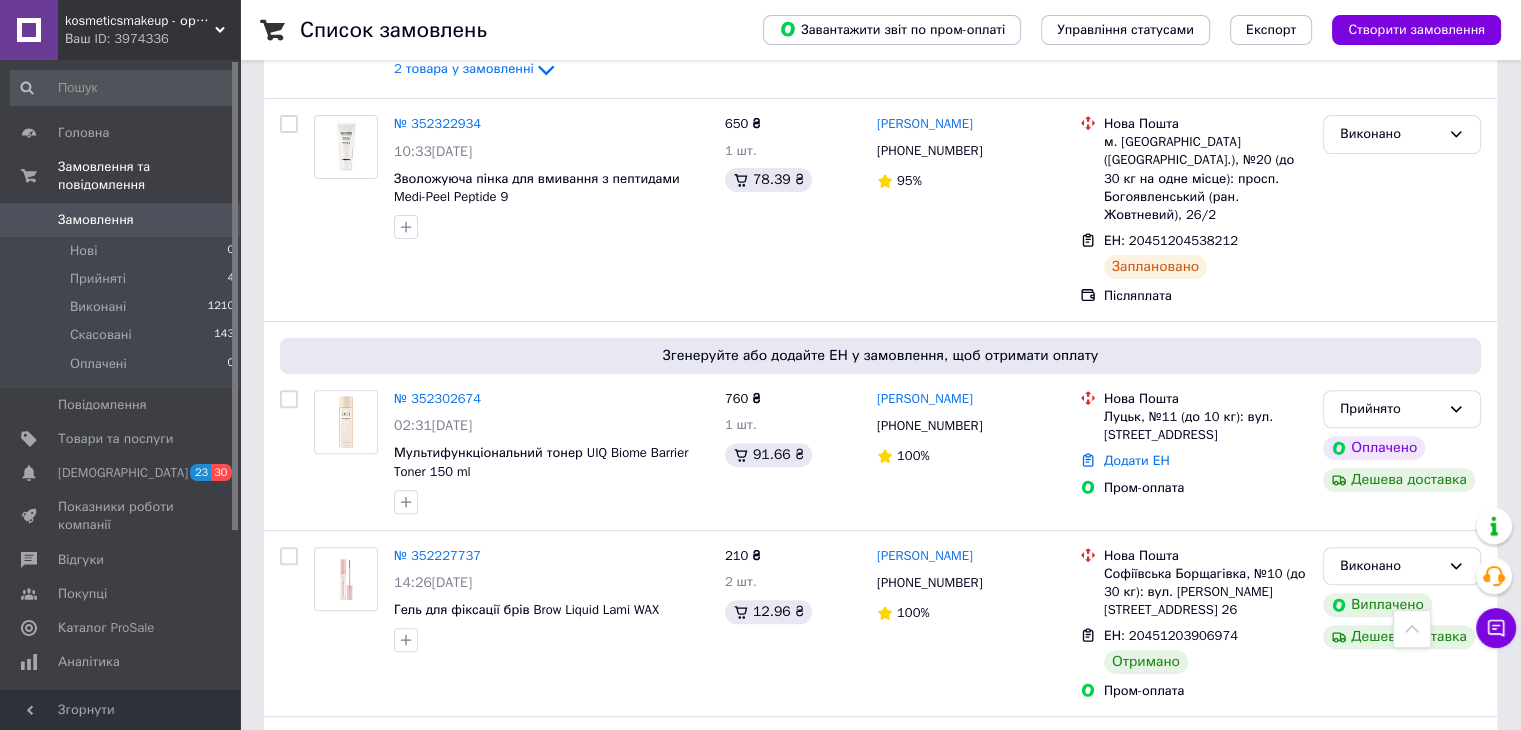 scroll, scrollTop: 600, scrollLeft: 0, axis: vertical 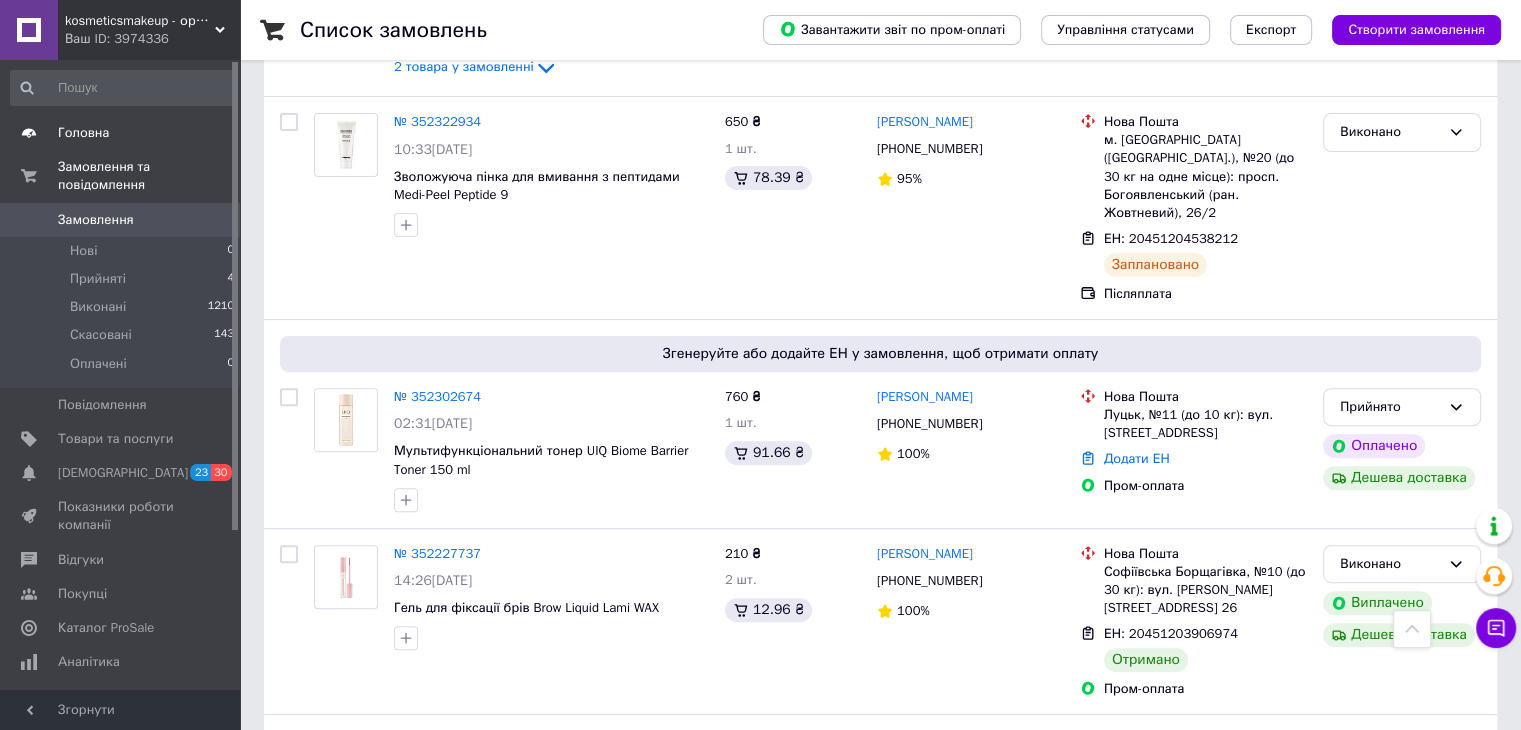 click on "Головна" at bounding box center (121, 133) 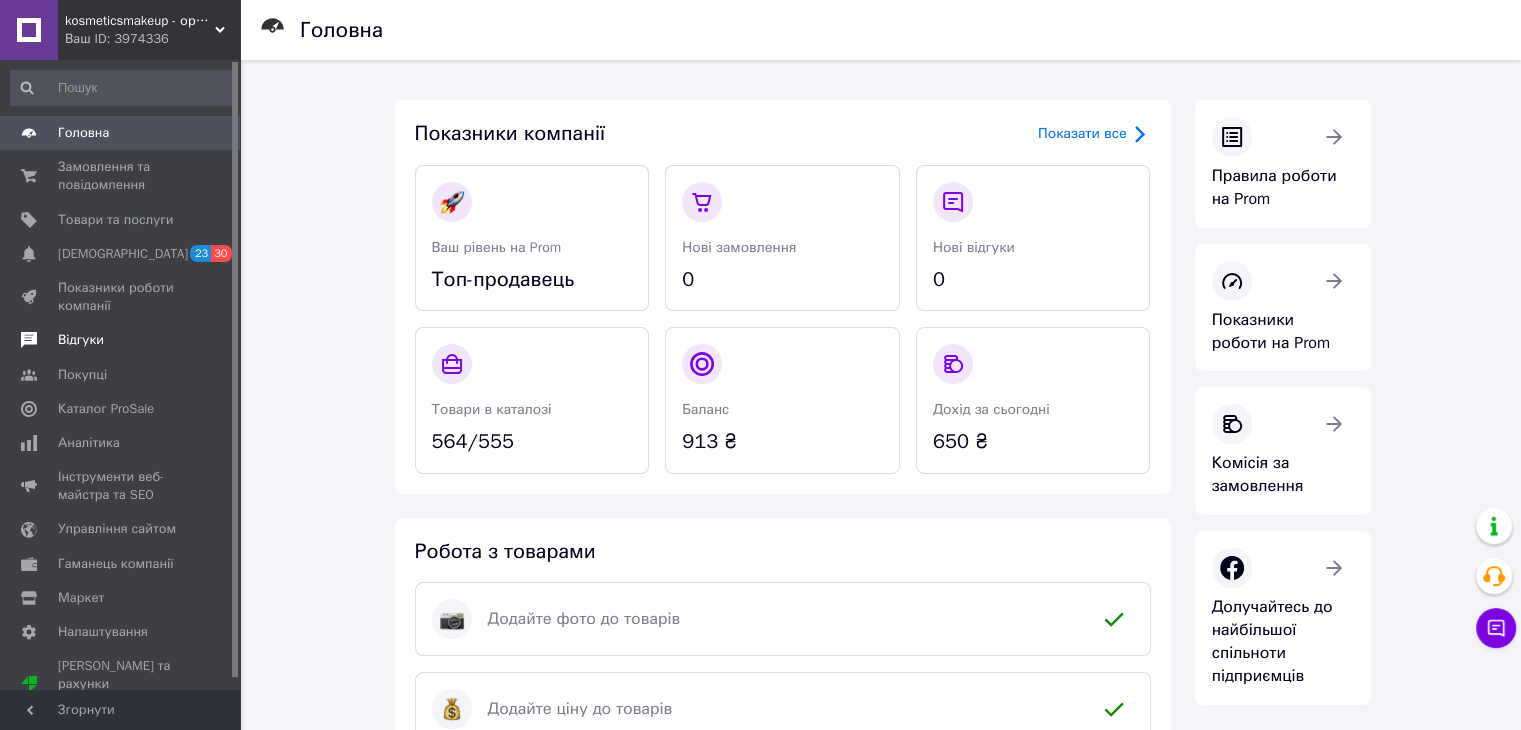drag, startPoint x: 104, startPoint y: 310, endPoint x: 96, endPoint y: 342, distance: 32.984844 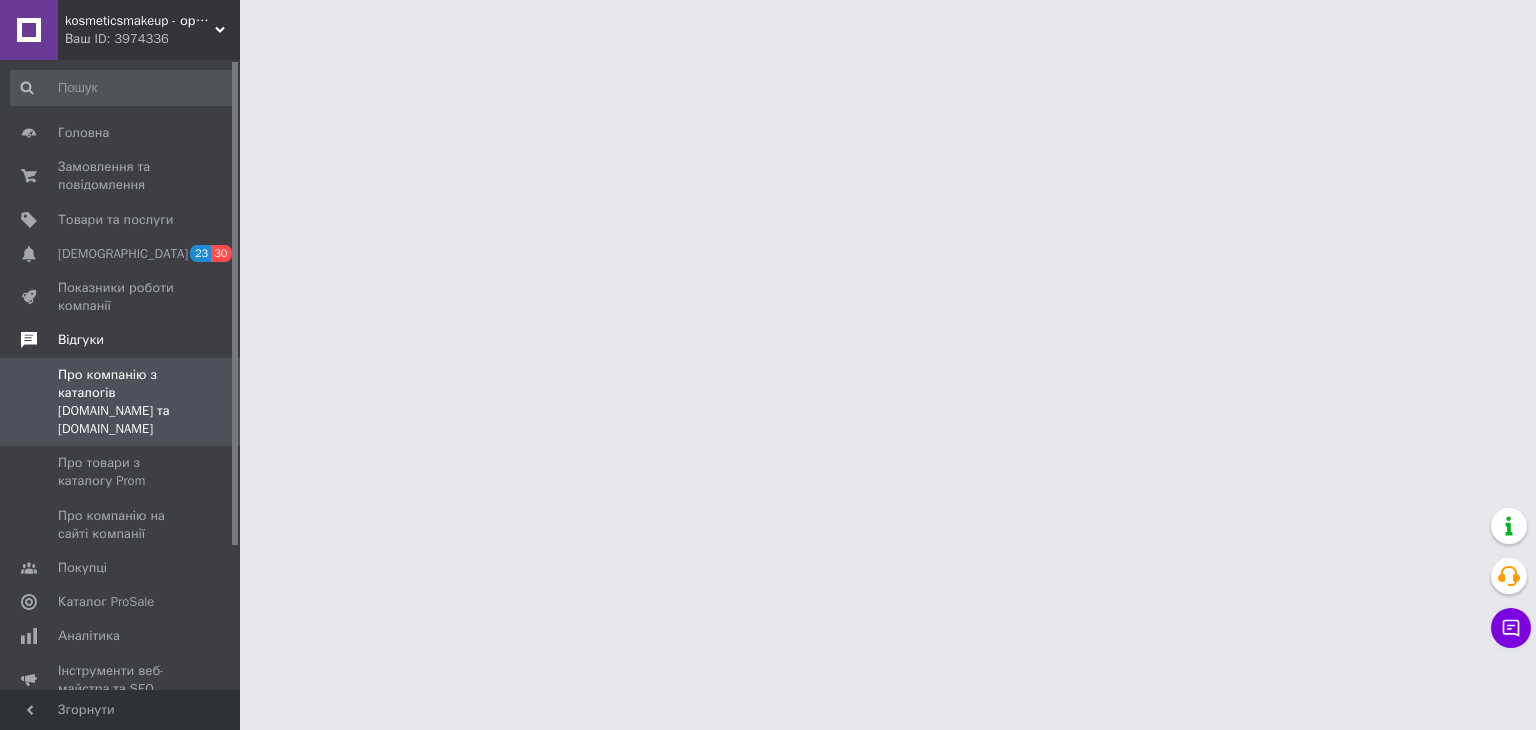 click on "Відгуки" at bounding box center [81, 340] 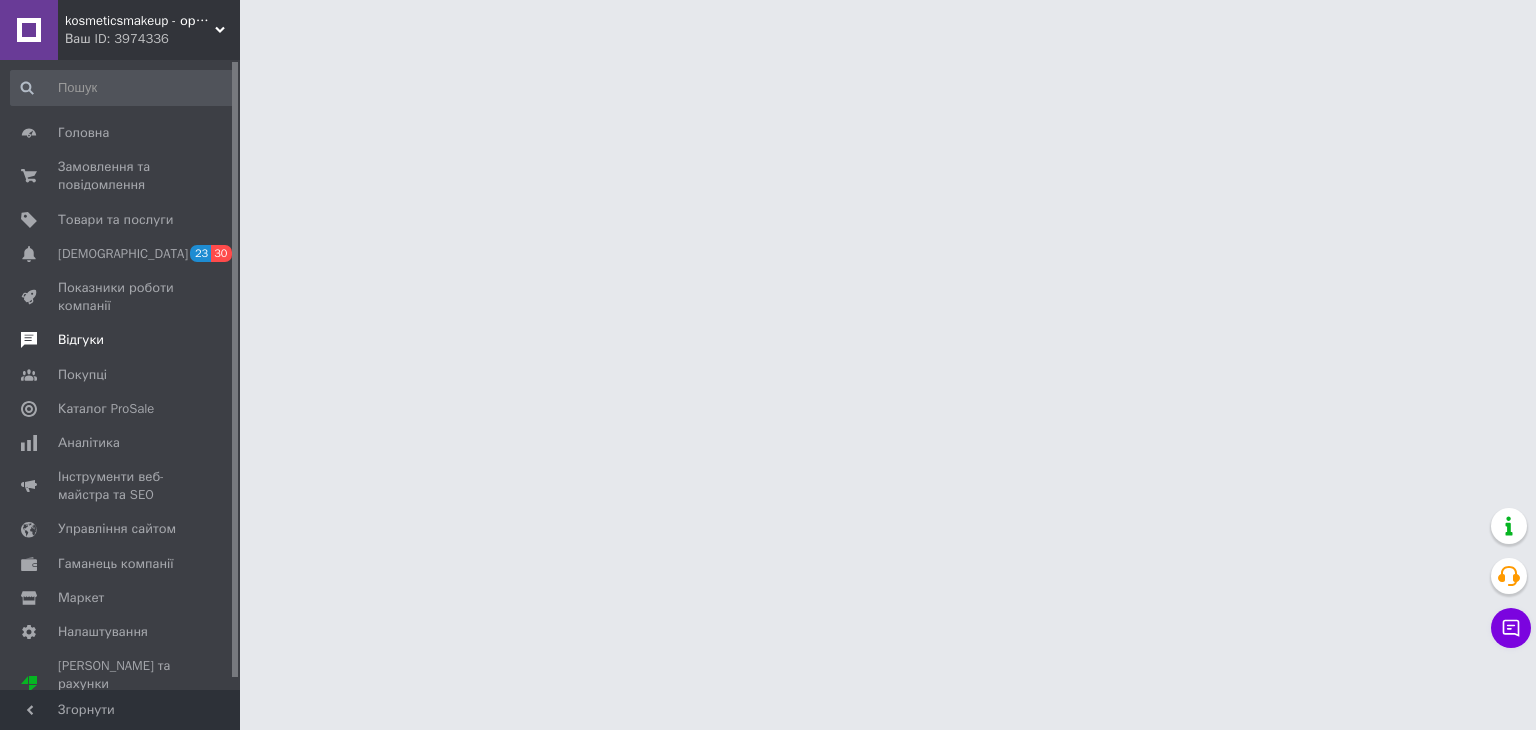 click on "Відгуки" at bounding box center (81, 340) 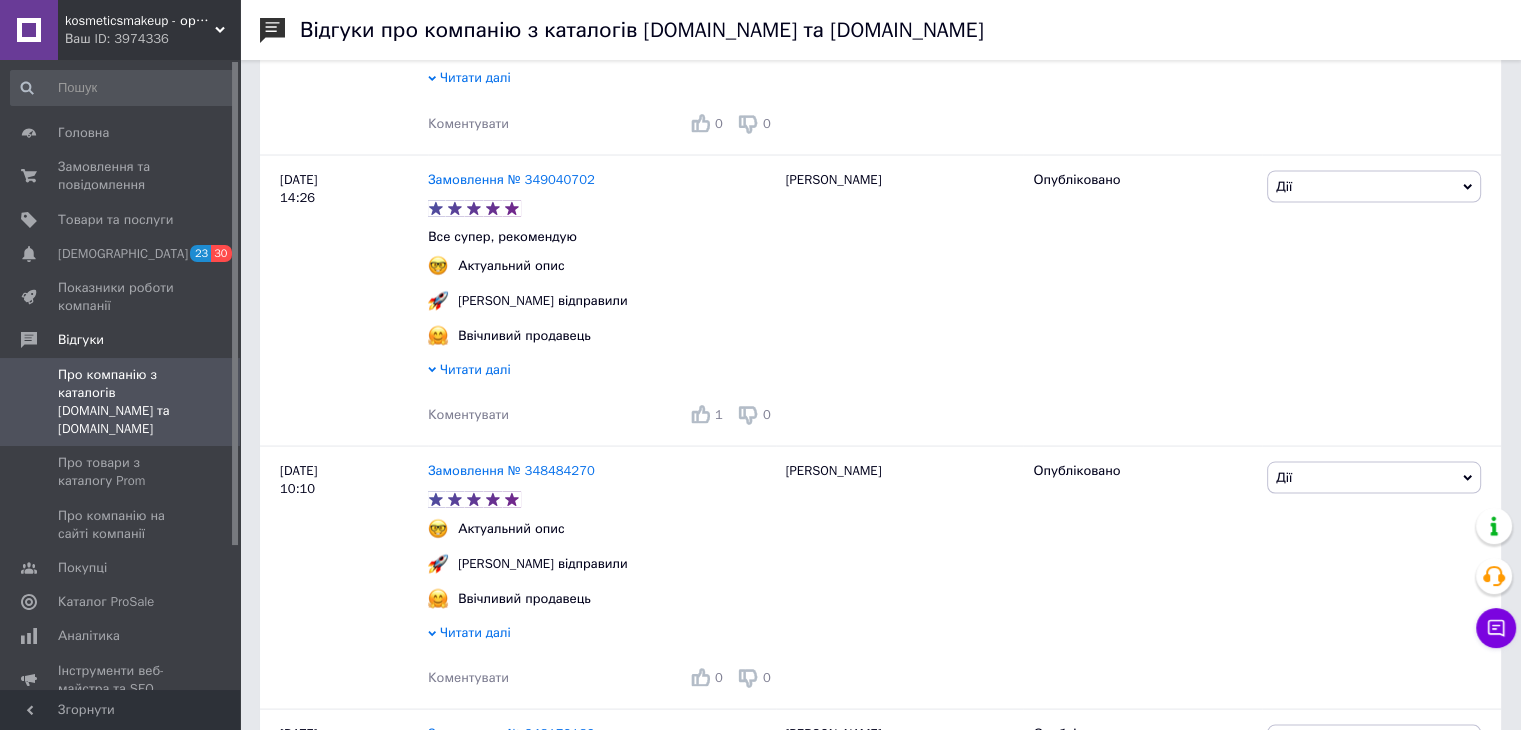 scroll, scrollTop: 3700, scrollLeft: 0, axis: vertical 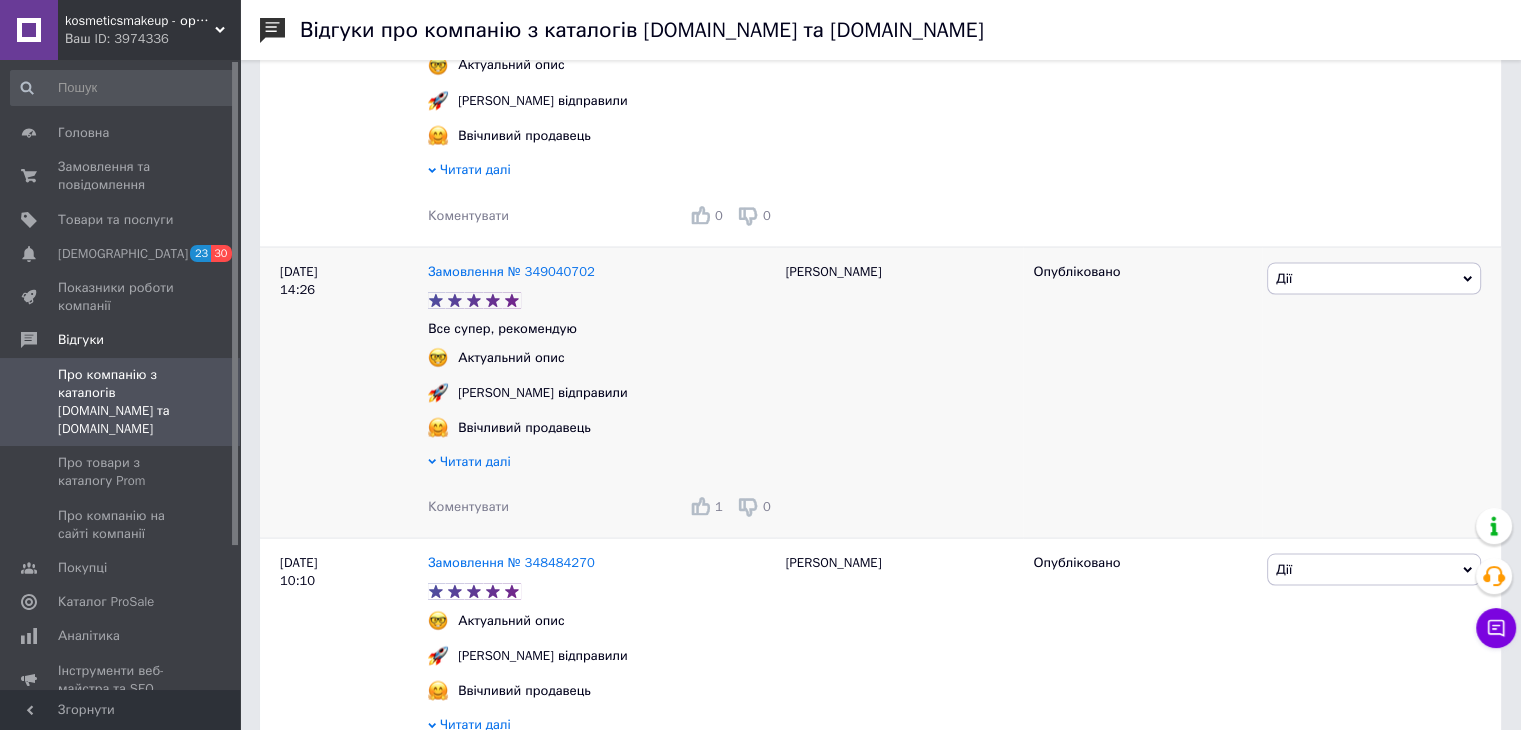 click on "Коментувати" at bounding box center [468, 505] 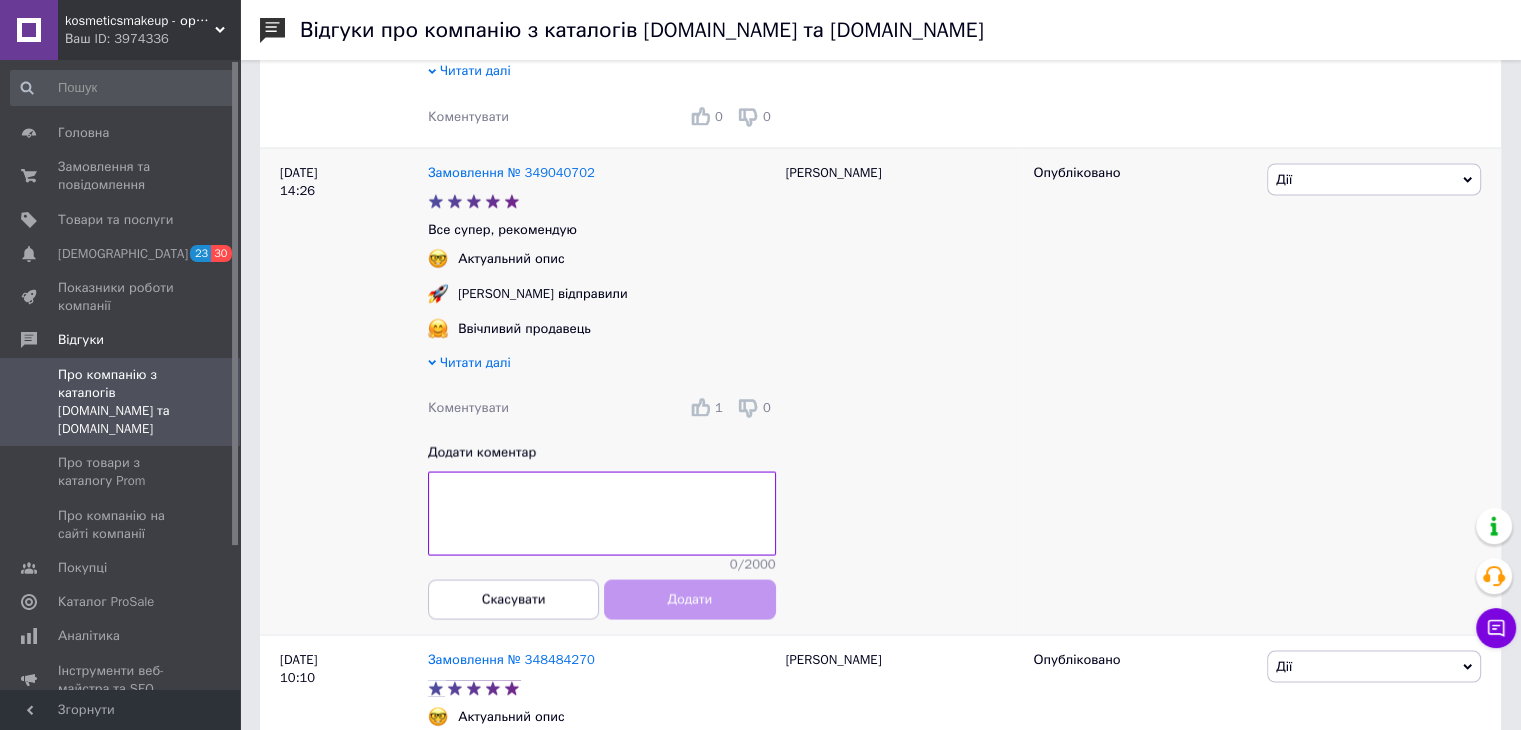 scroll, scrollTop: 3800, scrollLeft: 0, axis: vertical 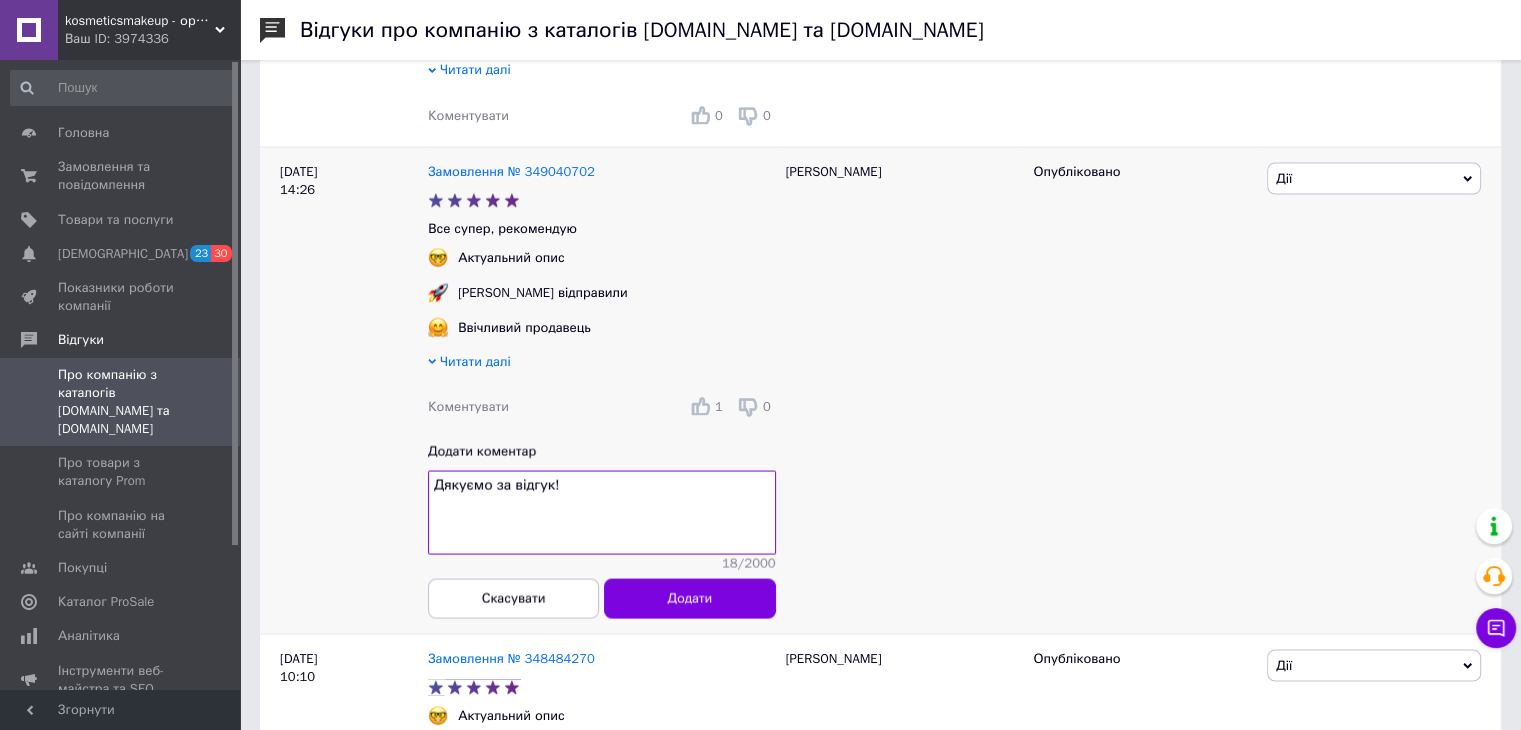 click on "Дякуємо за відгук!" at bounding box center (602, 512) 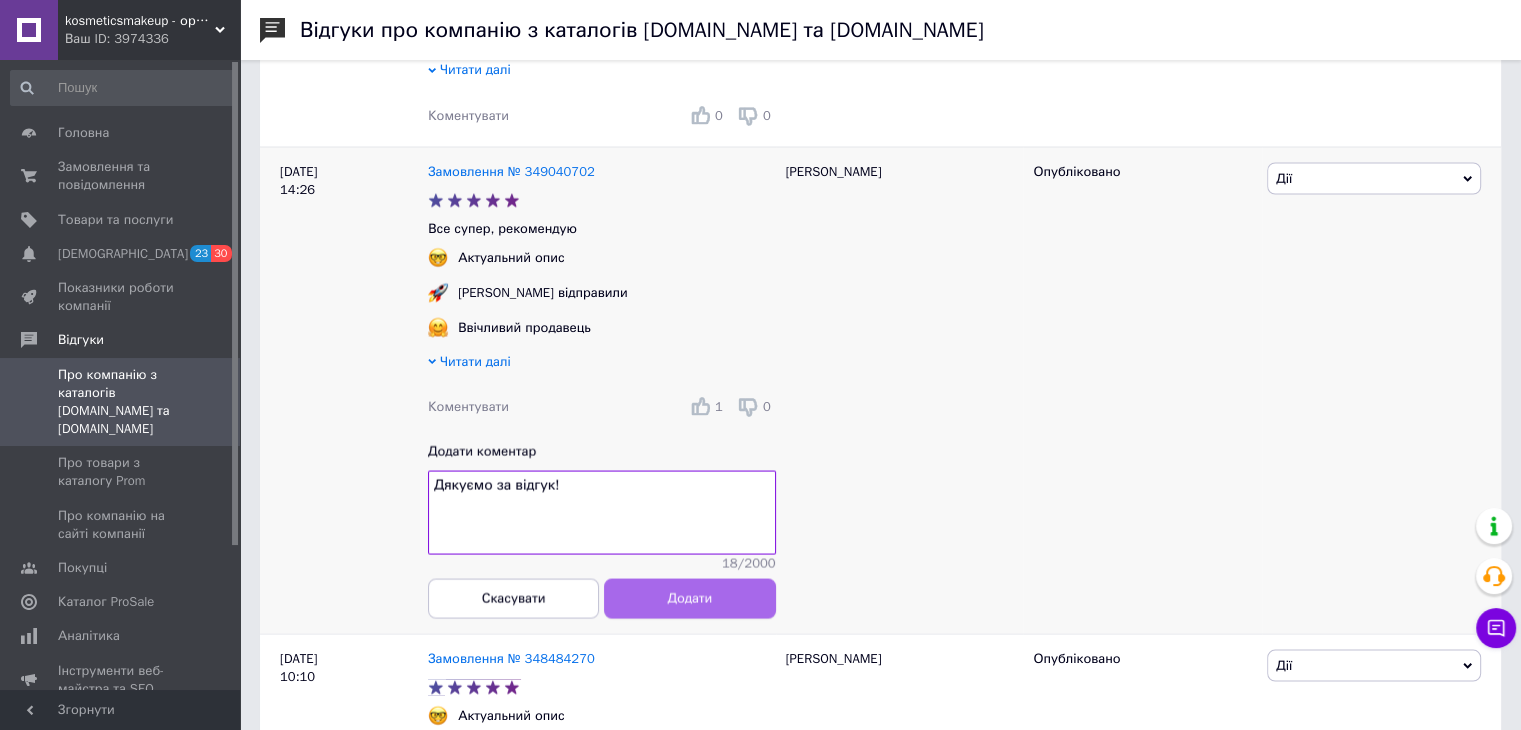 type on "Дякуємо за відгук!" 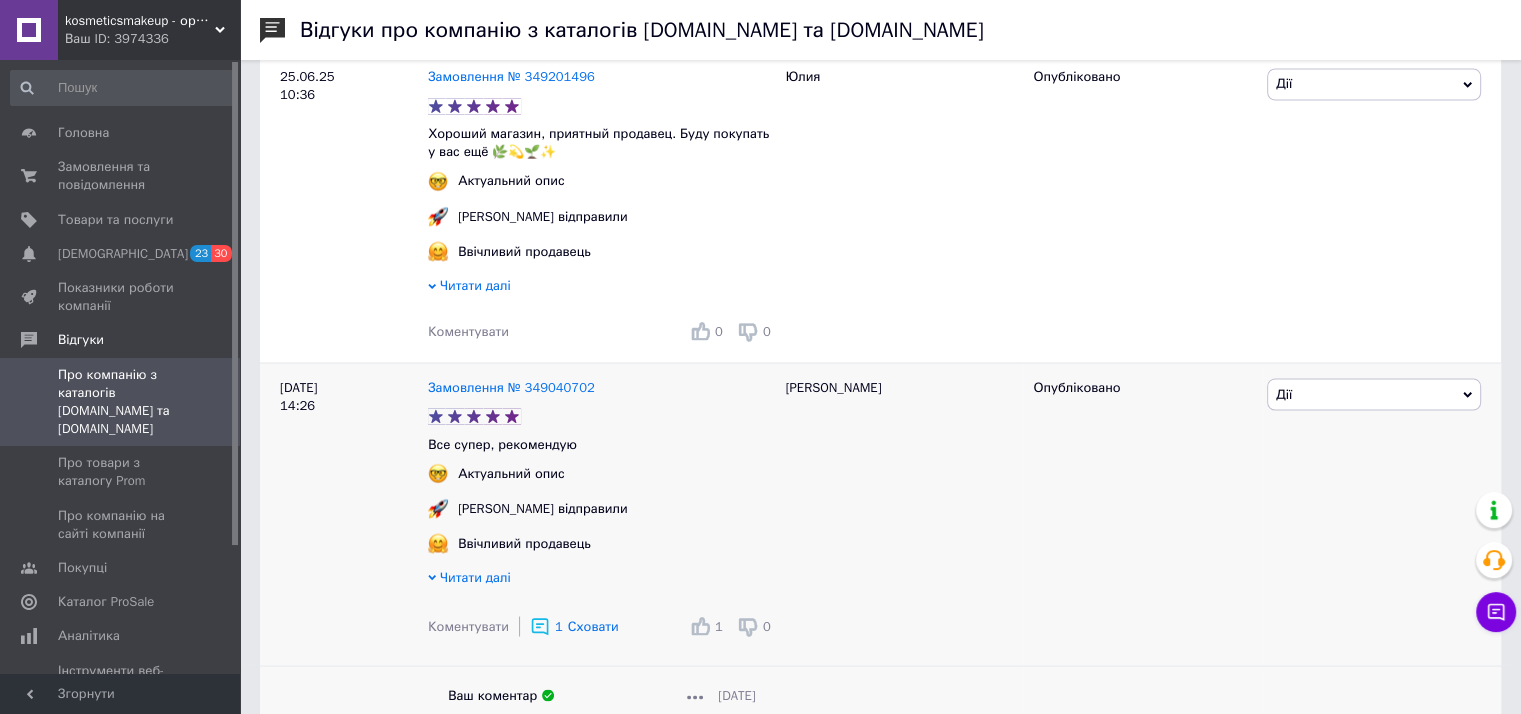 scroll, scrollTop: 3500, scrollLeft: 0, axis: vertical 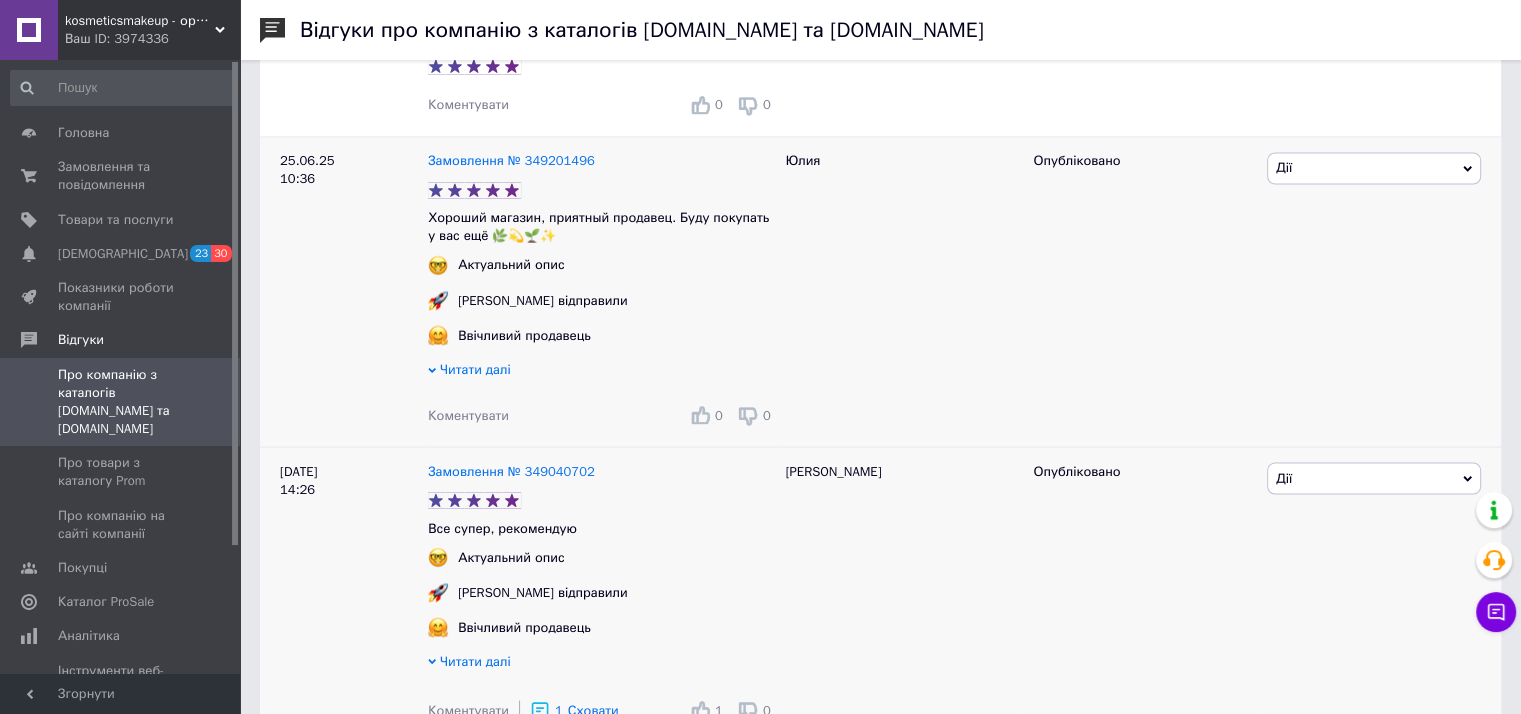 click on "Коментувати" at bounding box center (468, 414) 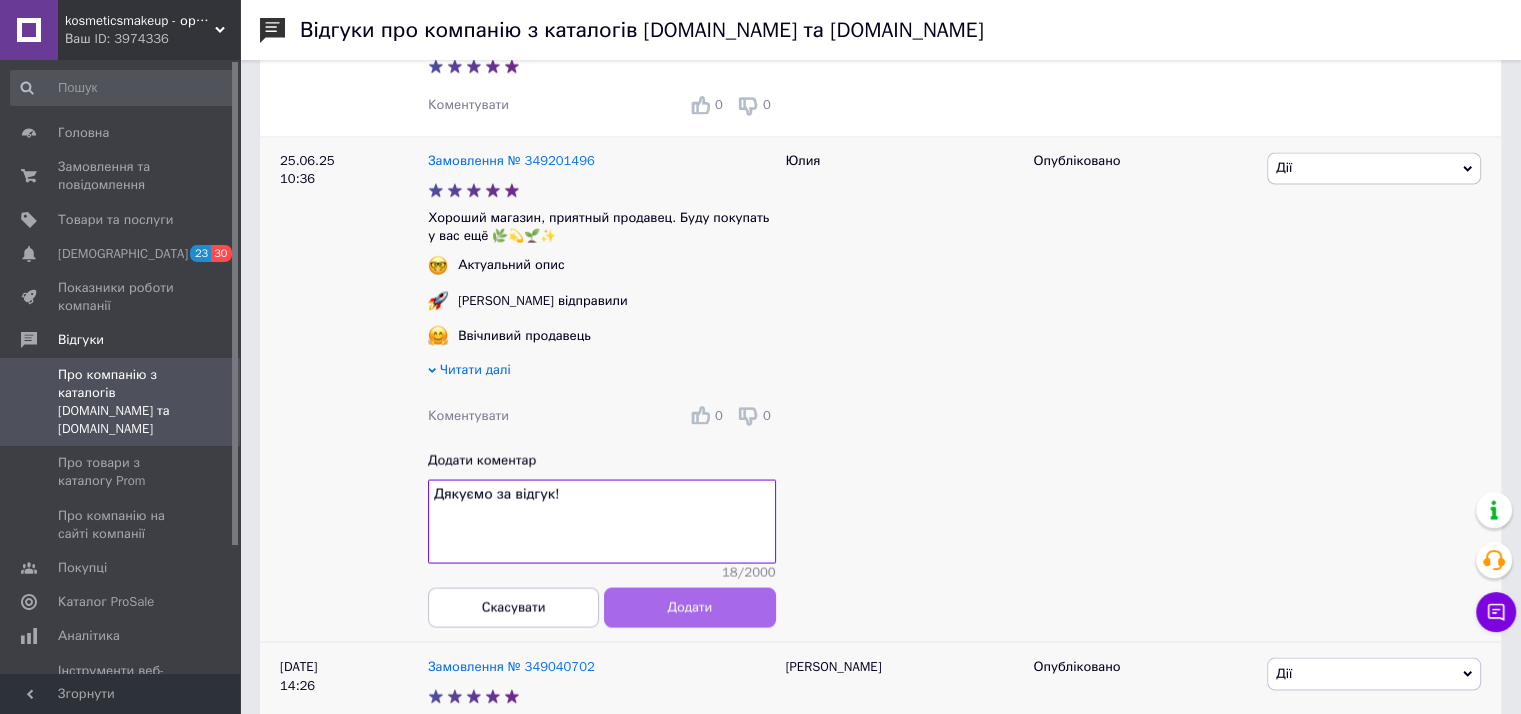 type on "Дякуємо за відгук!" 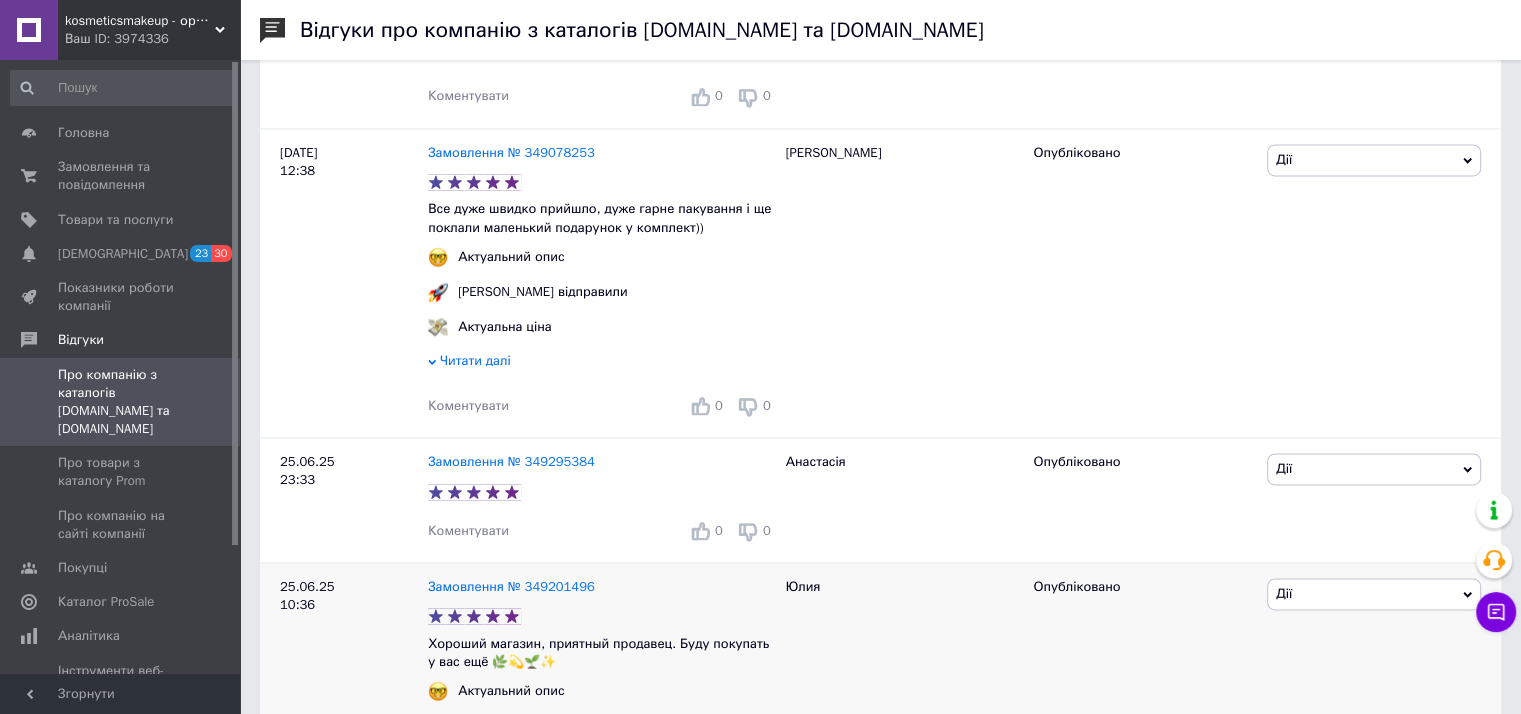 scroll, scrollTop: 3000, scrollLeft: 0, axis: vertical 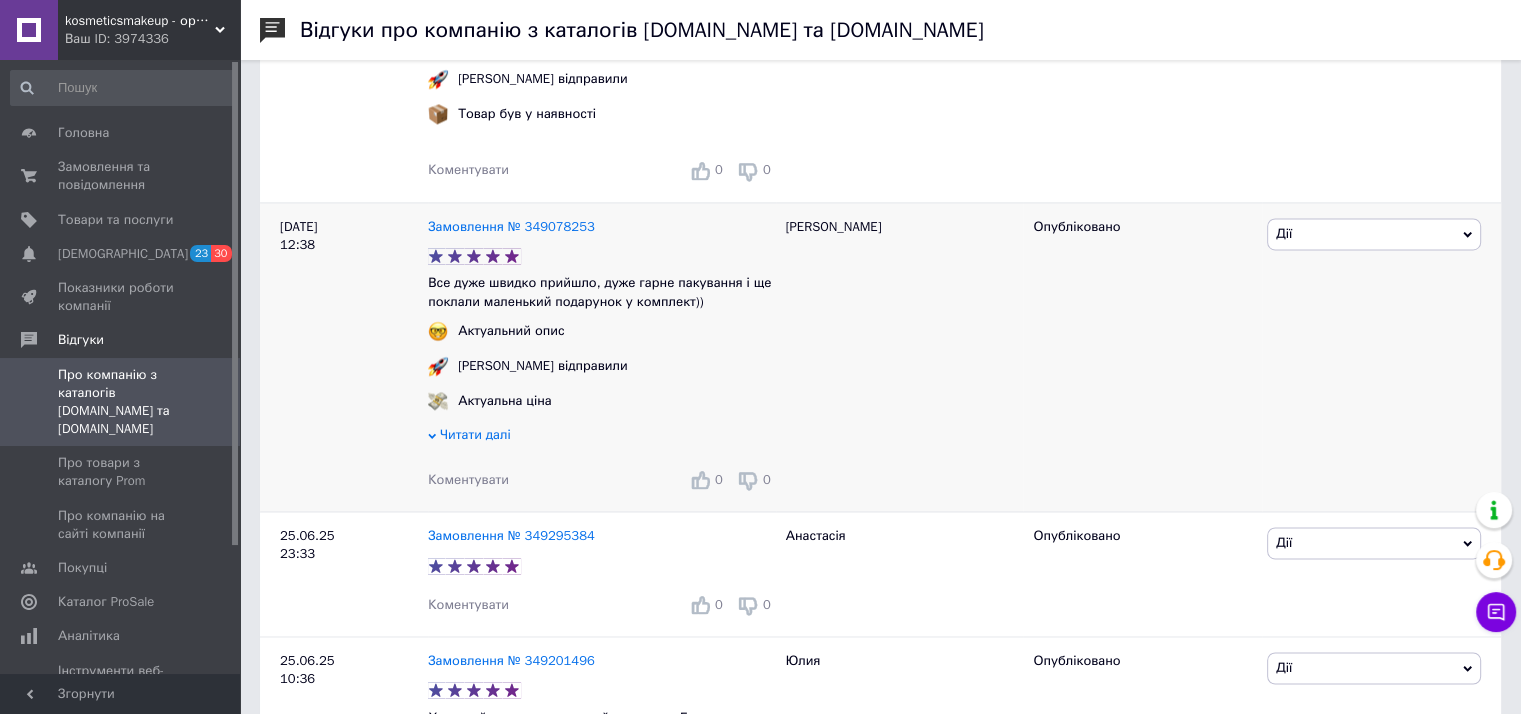 click on "Коментувати" at bounding box center (468, 479) 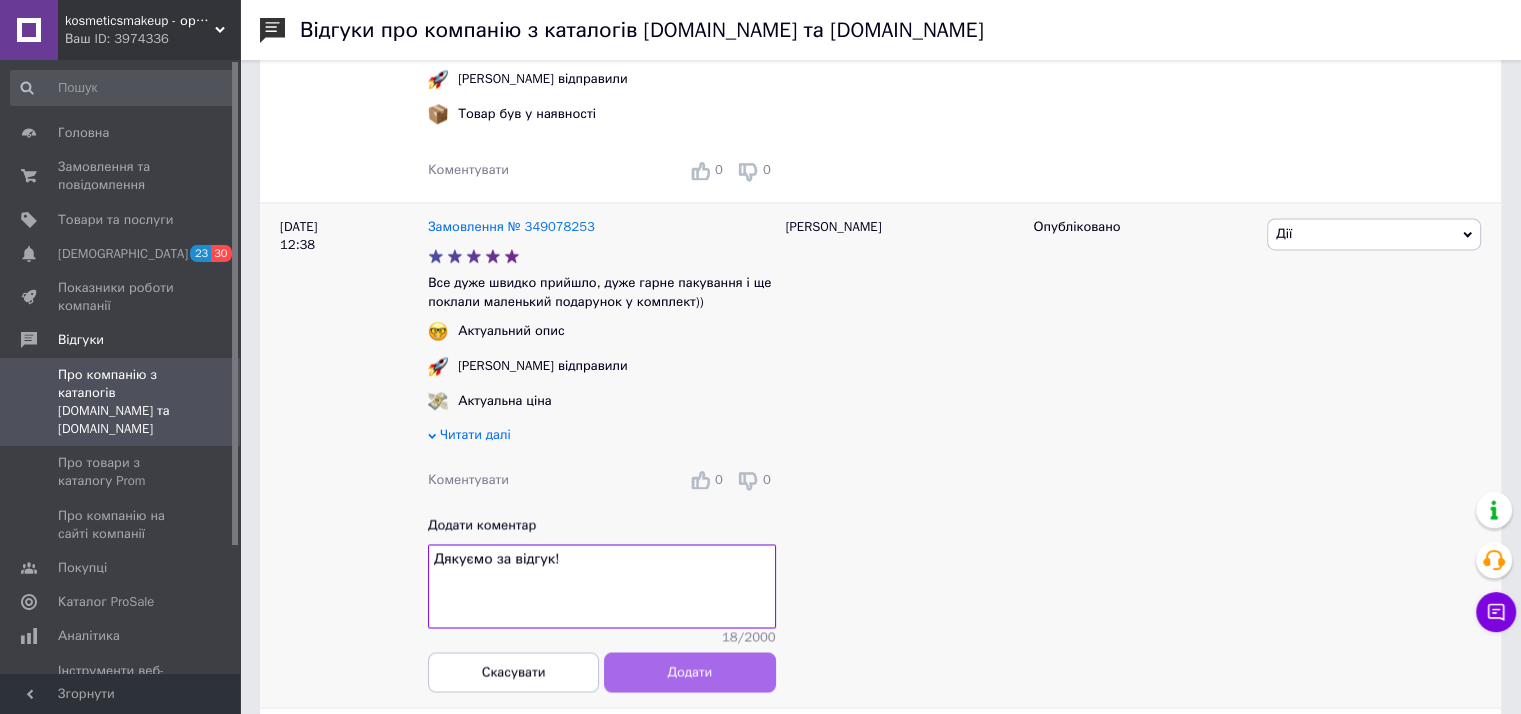 type on "Дякуємо за відгук!" 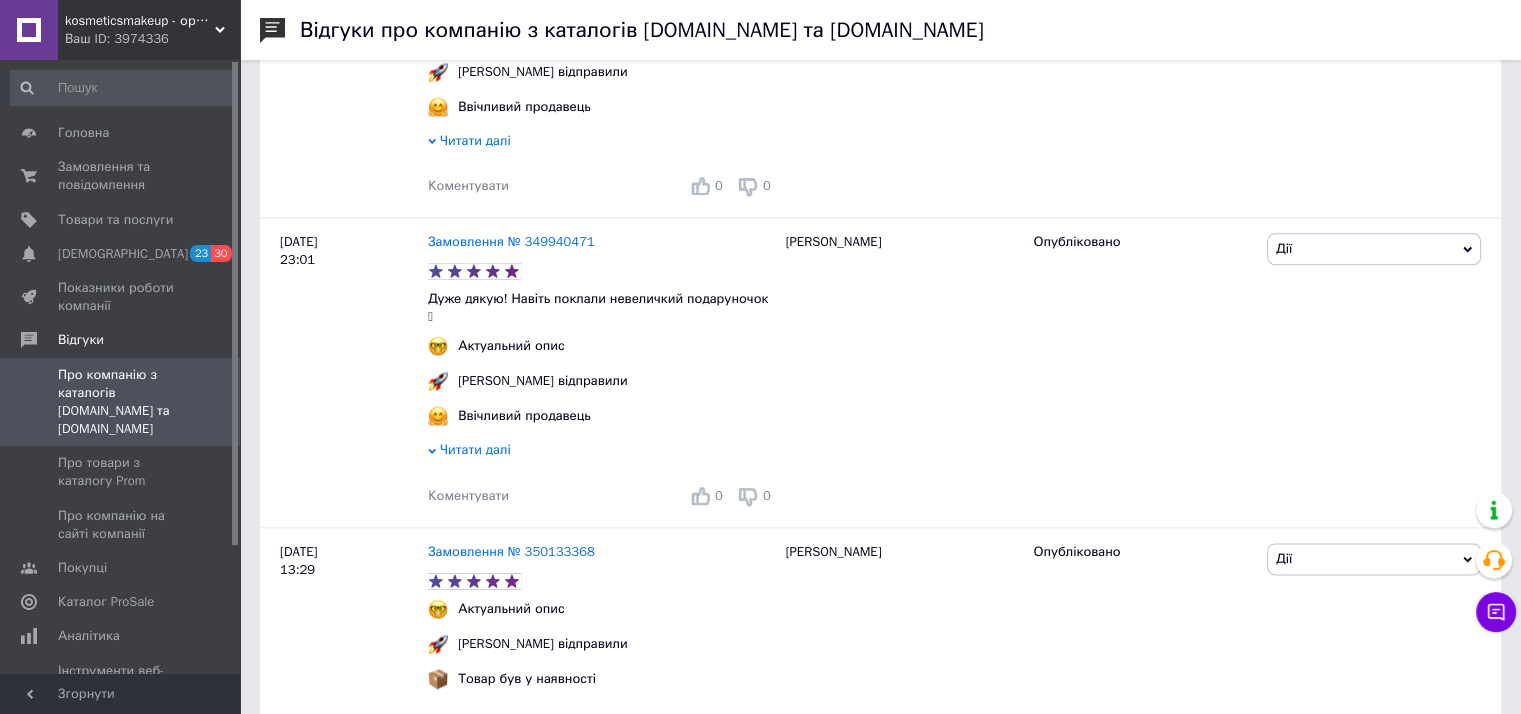 scroll, scrollTop: 2400, scrollLeft: 0, axis: vertical 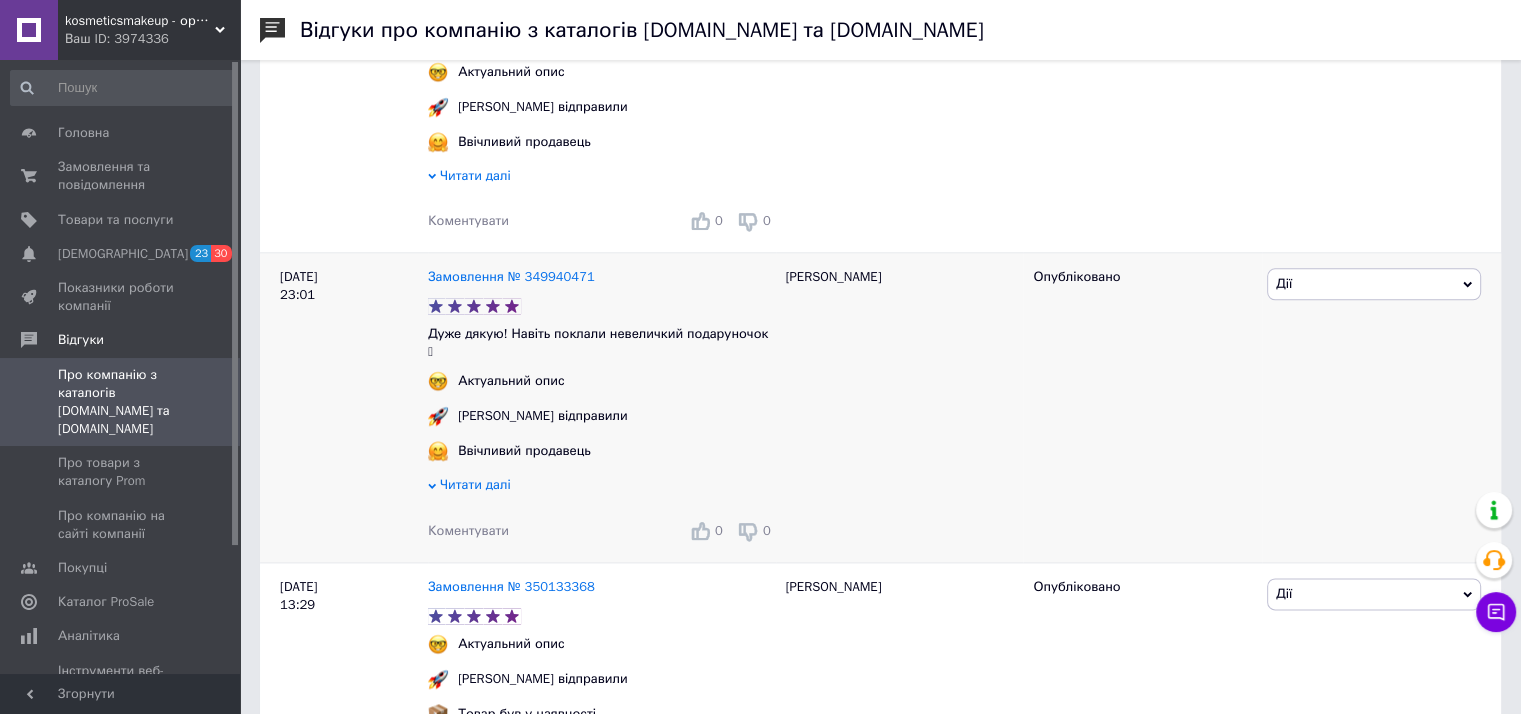 click on "Коментувати" at bounding box center [468, 530] 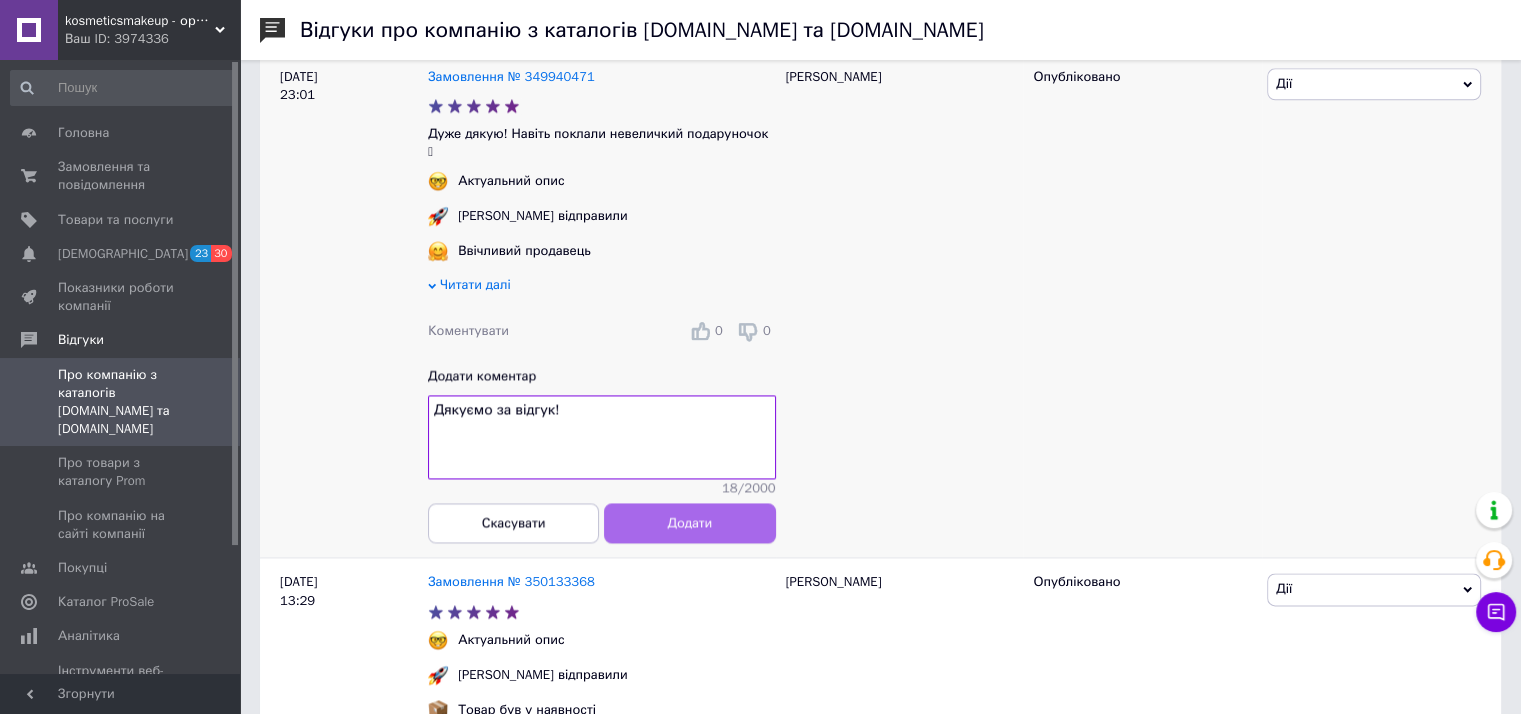type on "Дякуємо за відгук!" 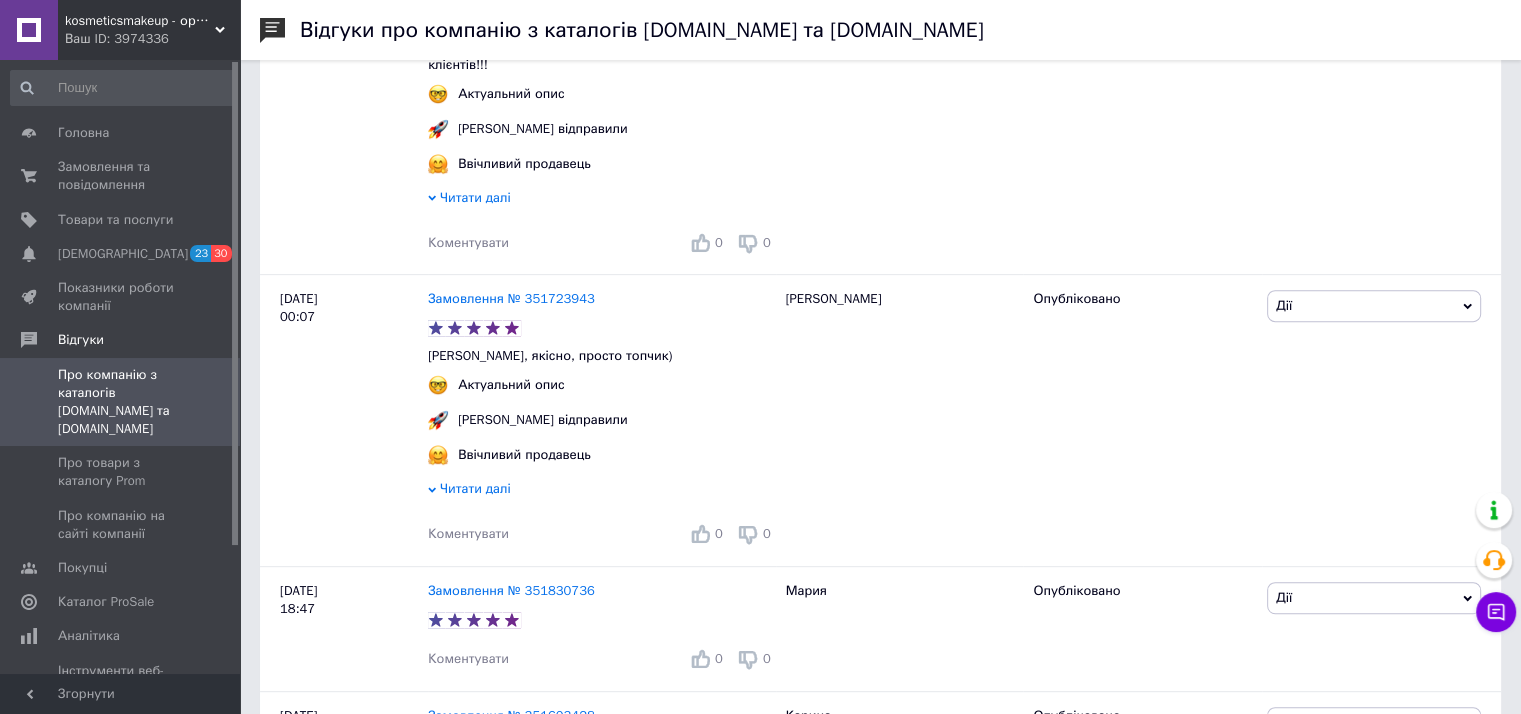 scroll, scrollTop: 700, scrollLeft: 0, axis: vertical 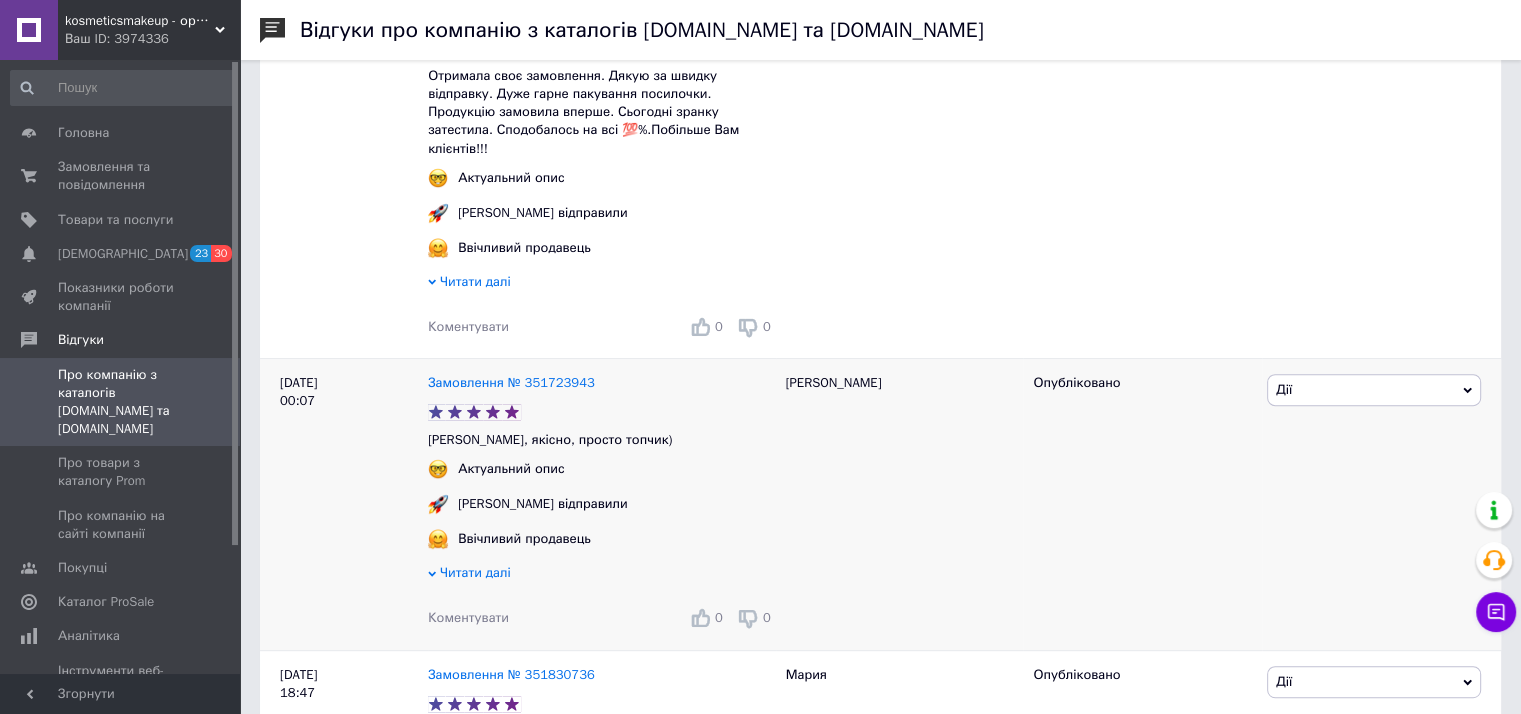 click on "Коментувати" at bounding box center (468, 617) 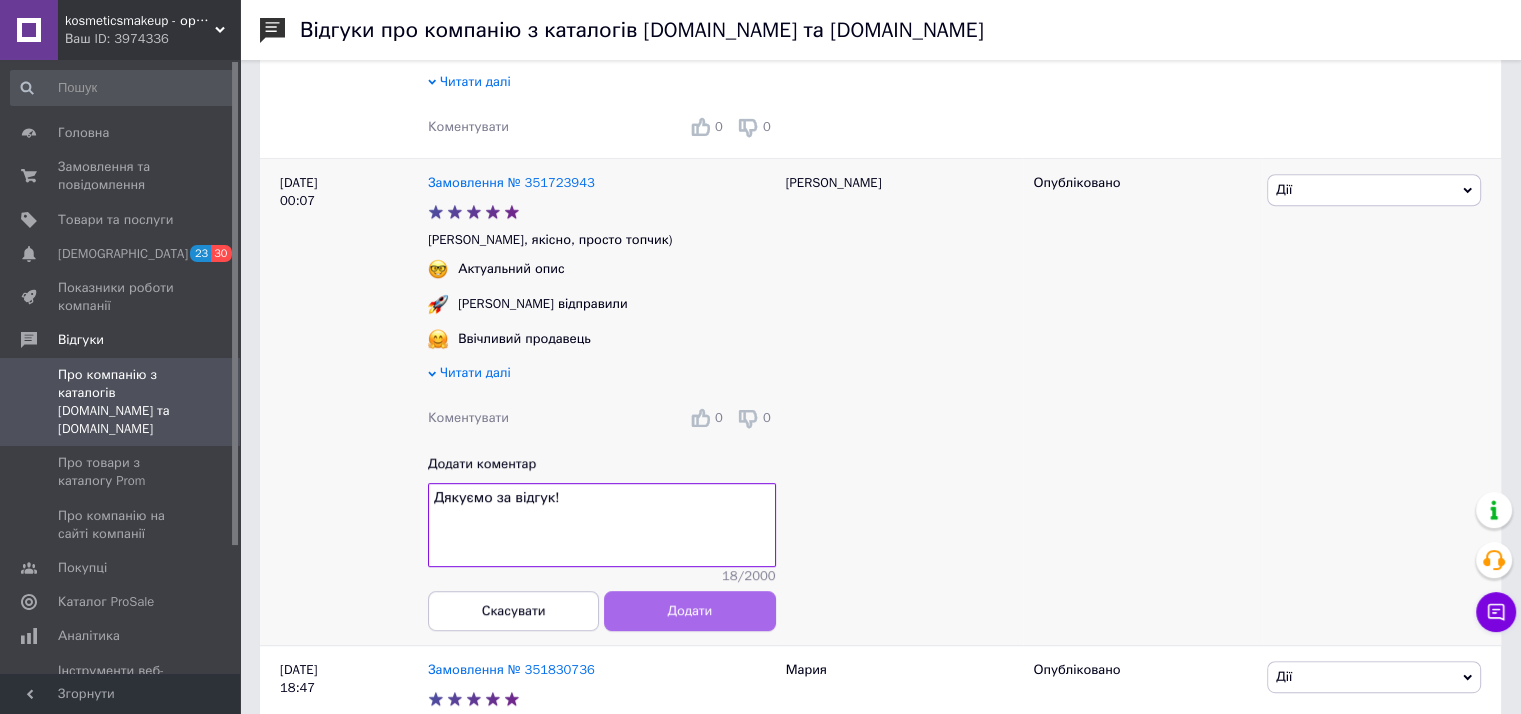 type on "Дякуємо за відгук!" 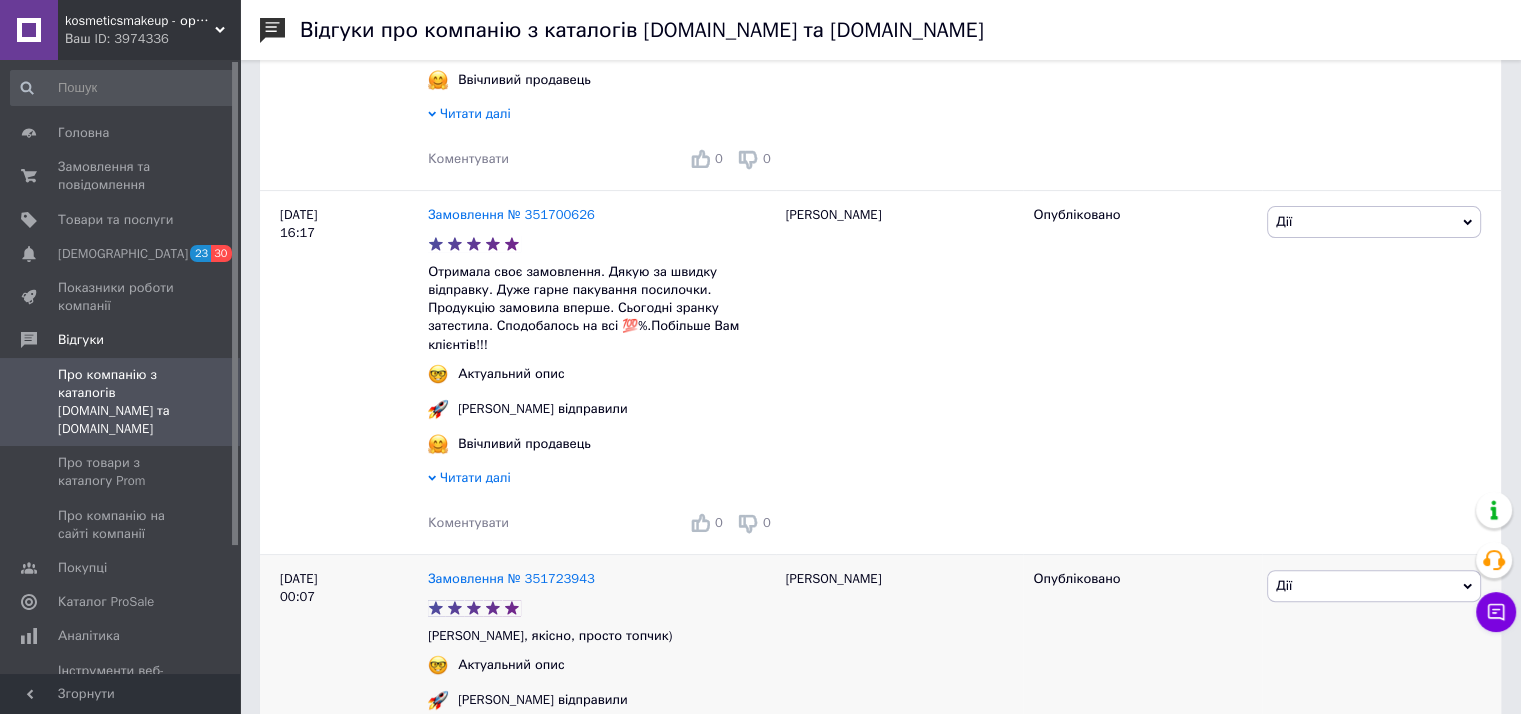 scroll, scrollTop: 500, scrollLeft: 0, axis: vertical 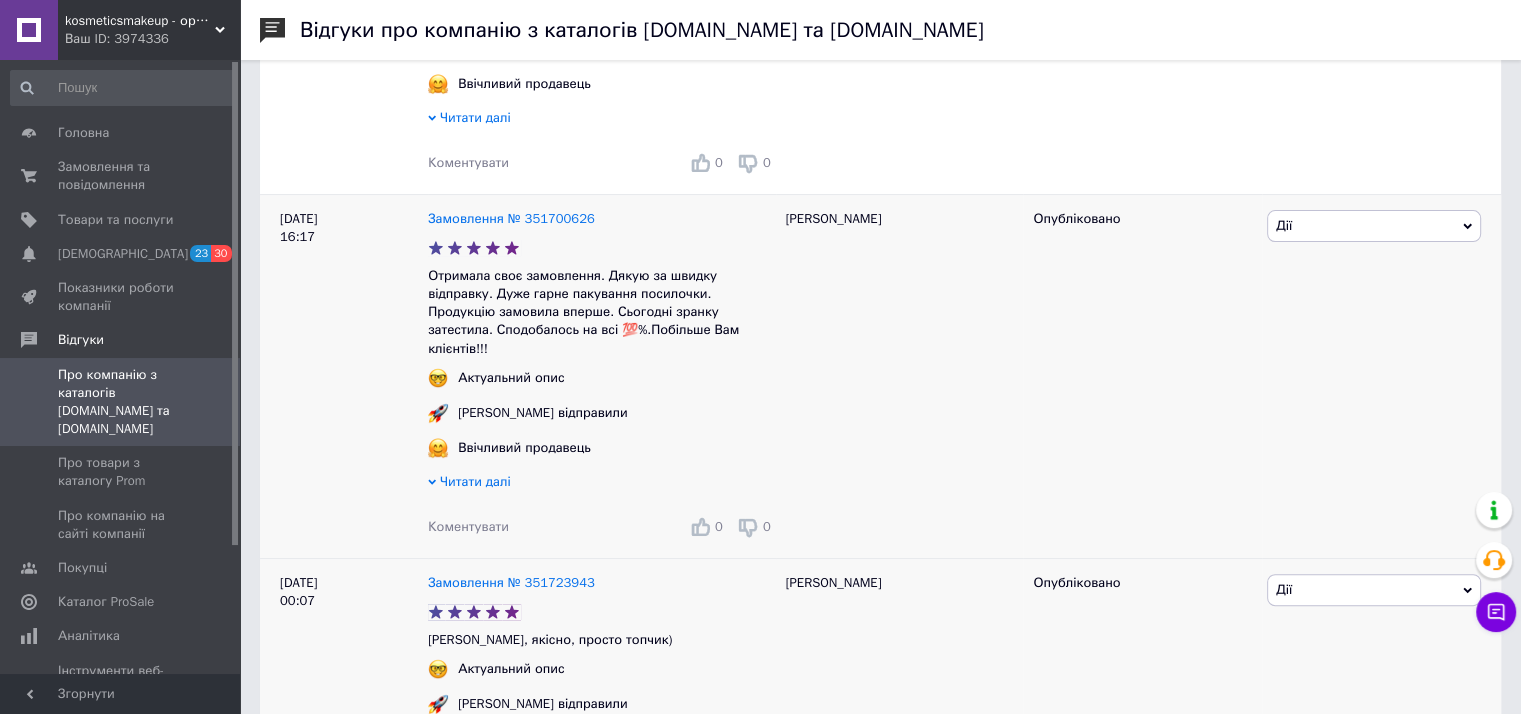 click on "Коментувати" at bounding box center (468, 526) 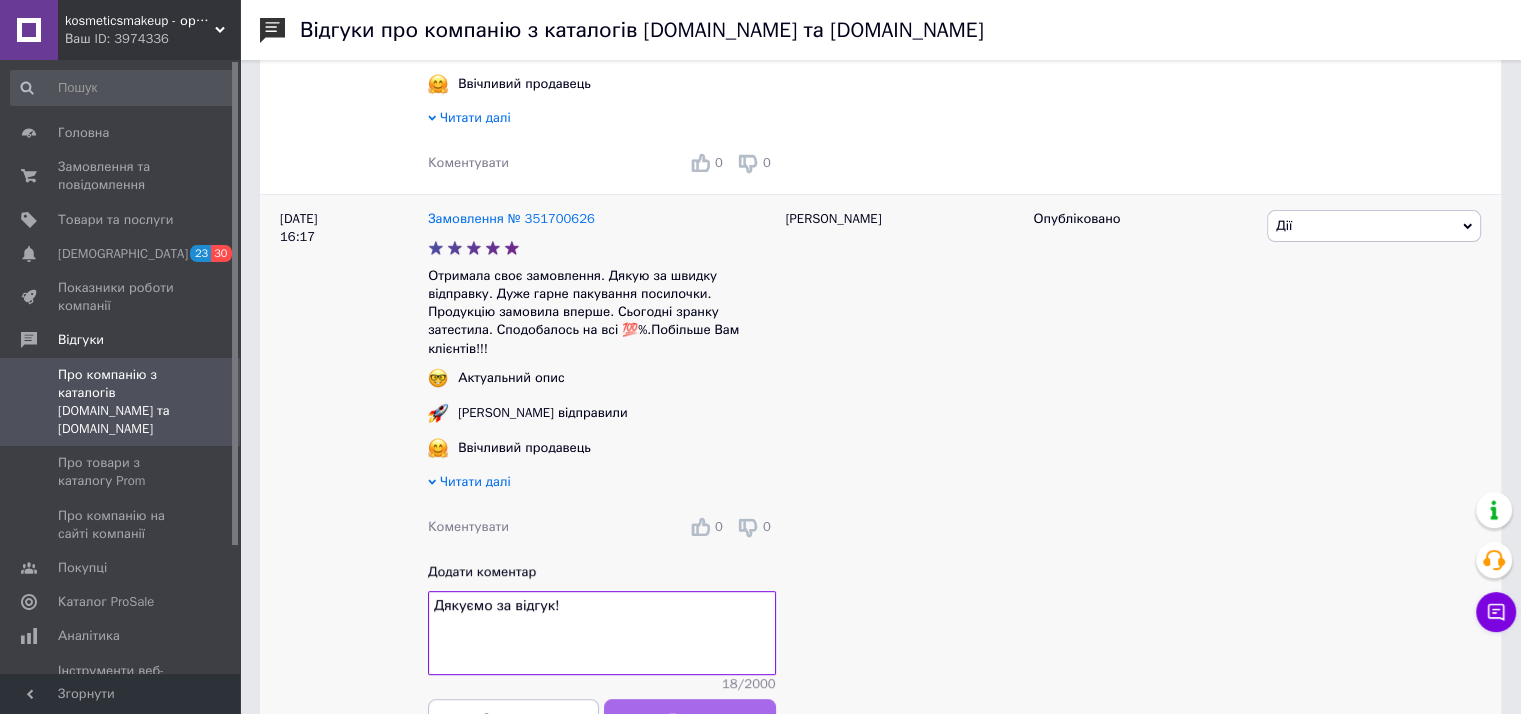 type on "Дякуємо за відгук!" 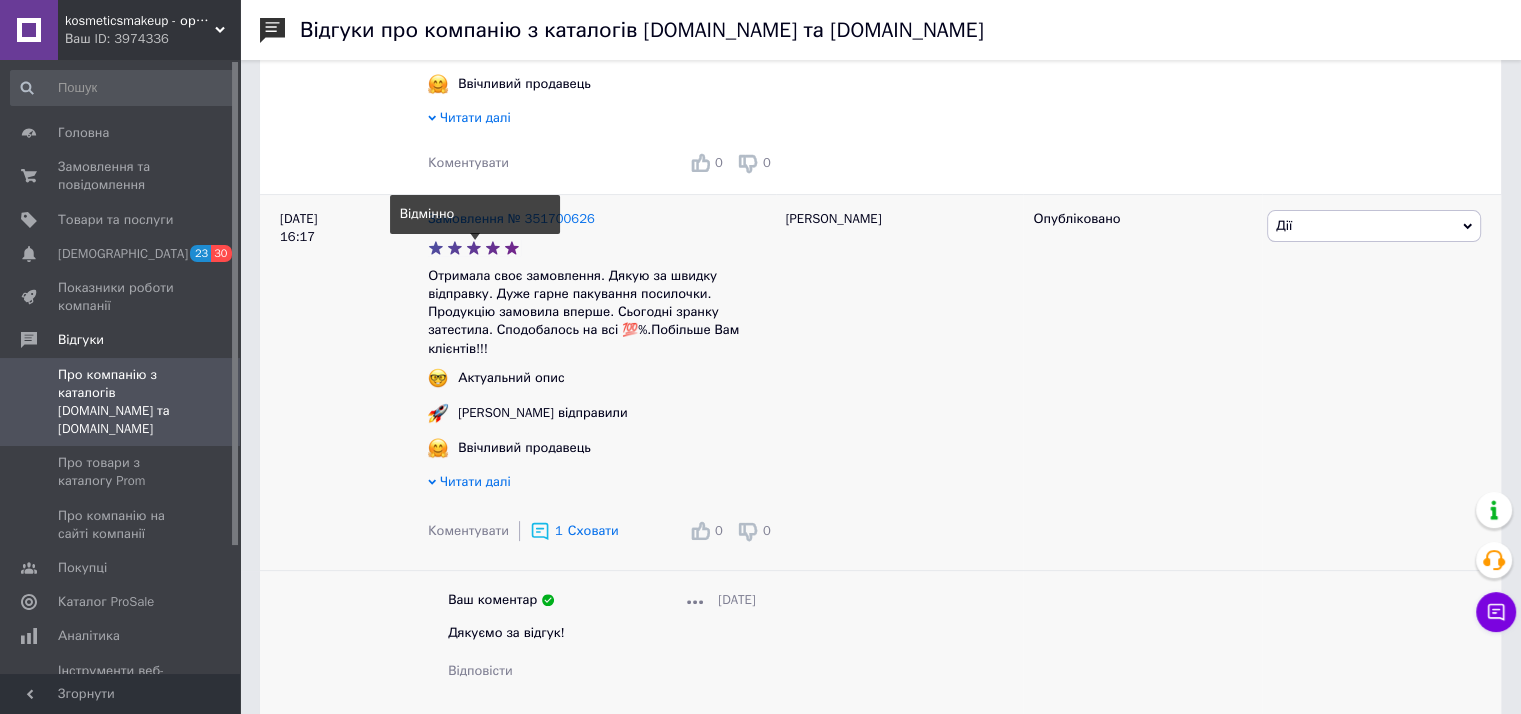 click 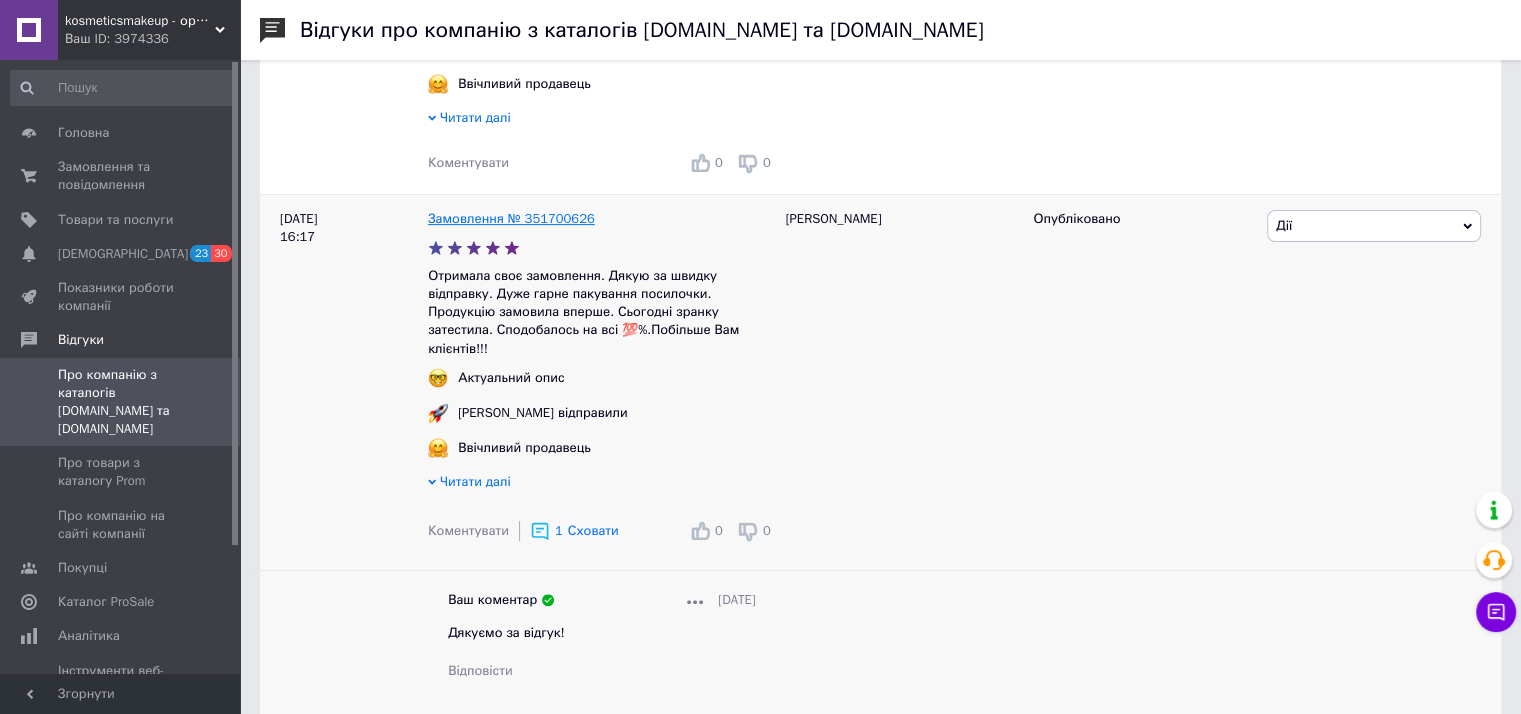 click on "Замовлення № 351700626" at bounding box center [511, 218] 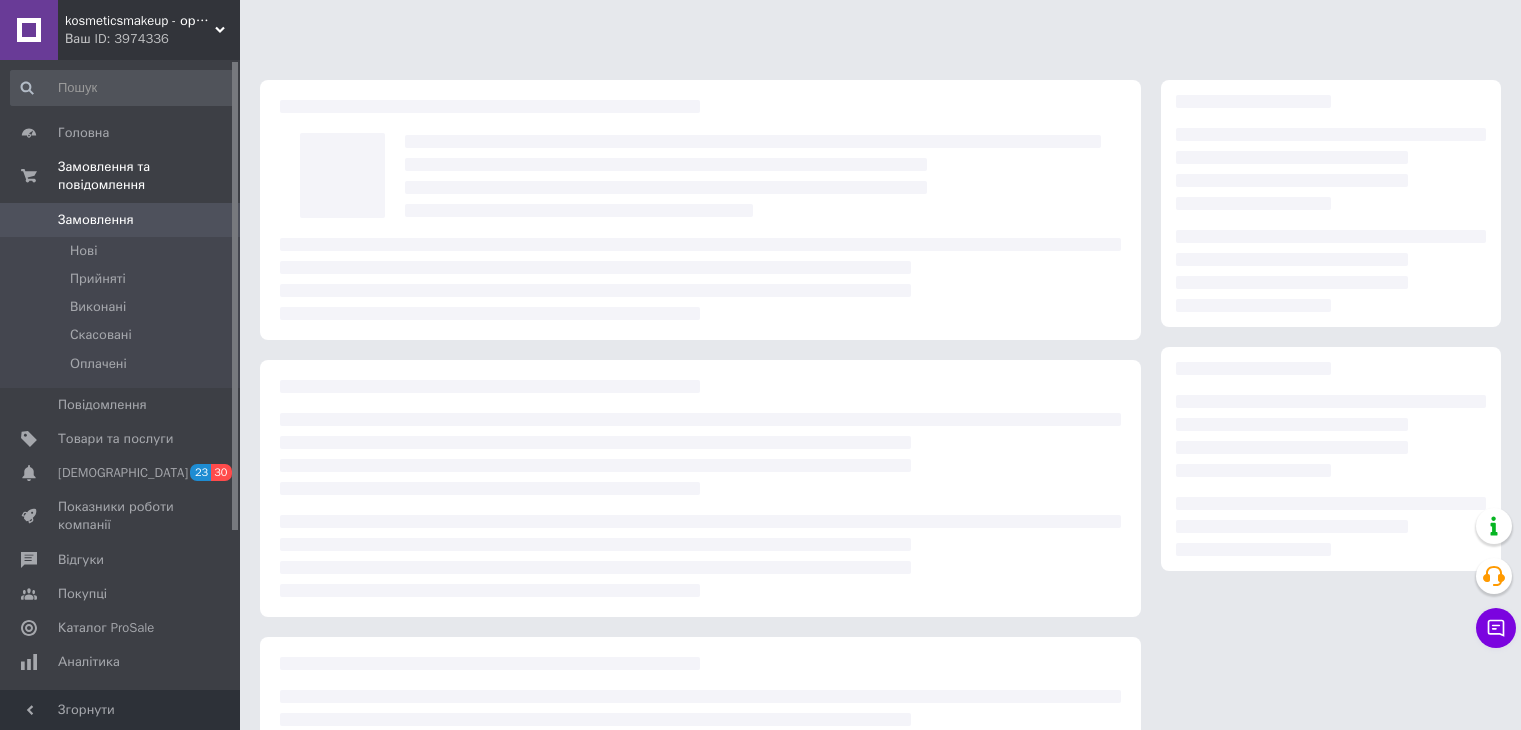 scroll, scrollTop: 0, scrollLeft: 0, axis: both 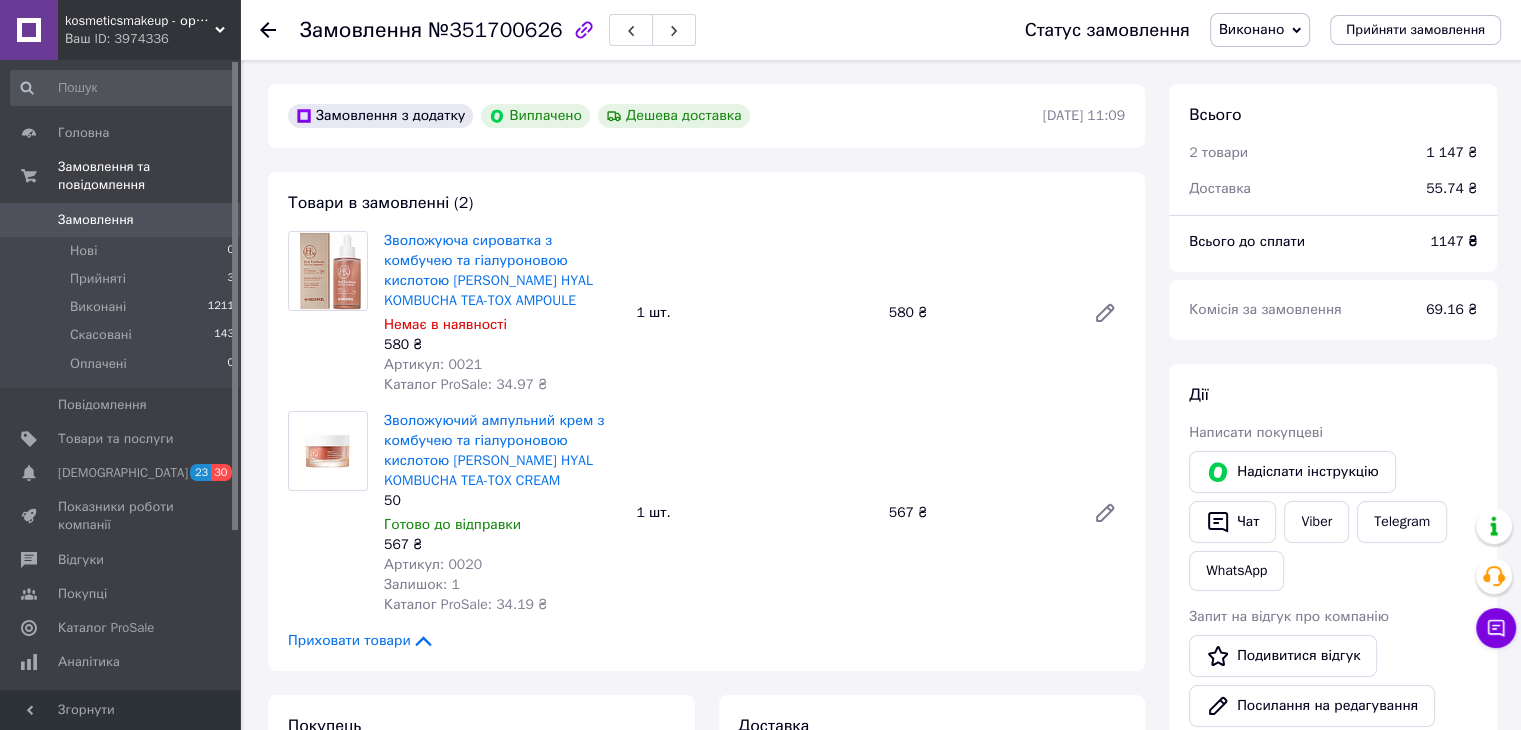 click at bounding box center [280, 30] 